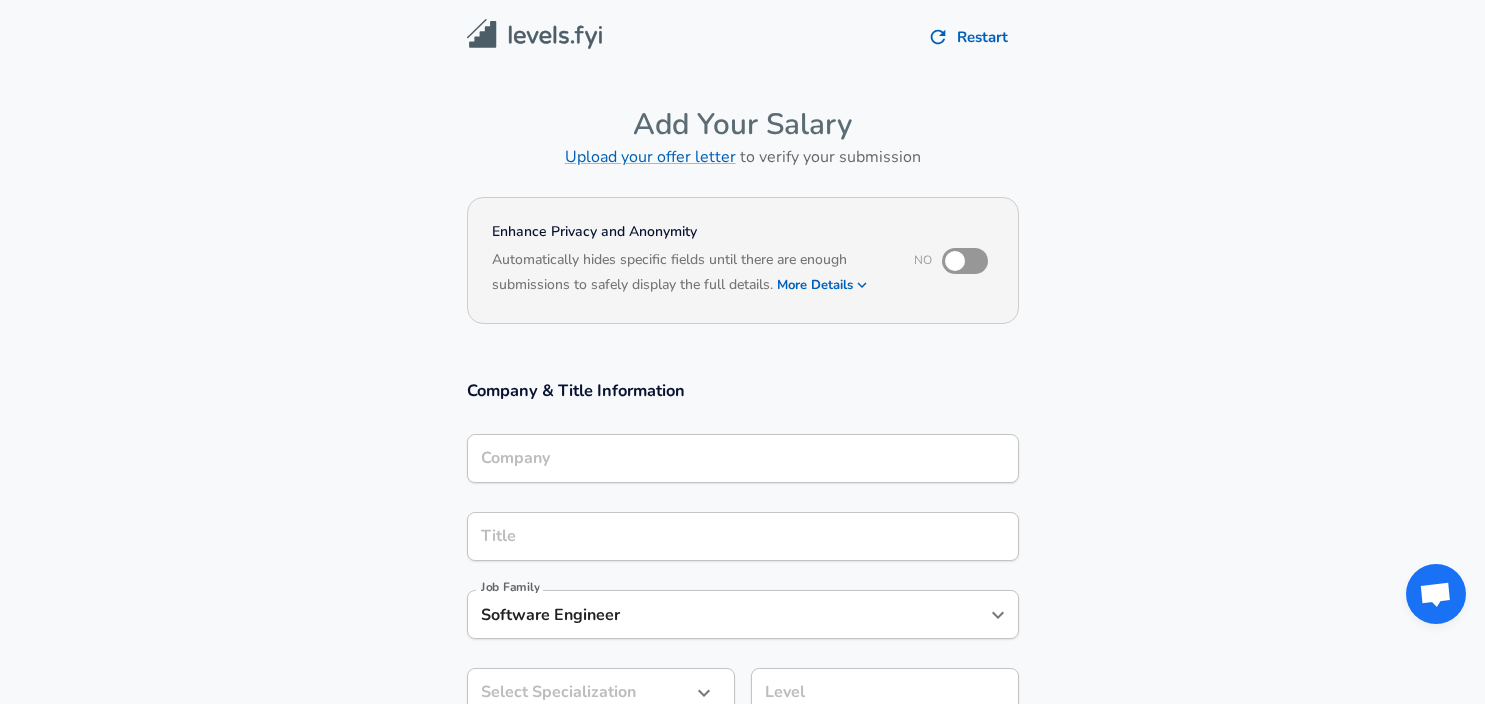 scroll, scrollTop: 0, scrollLeft: 0, axis: both 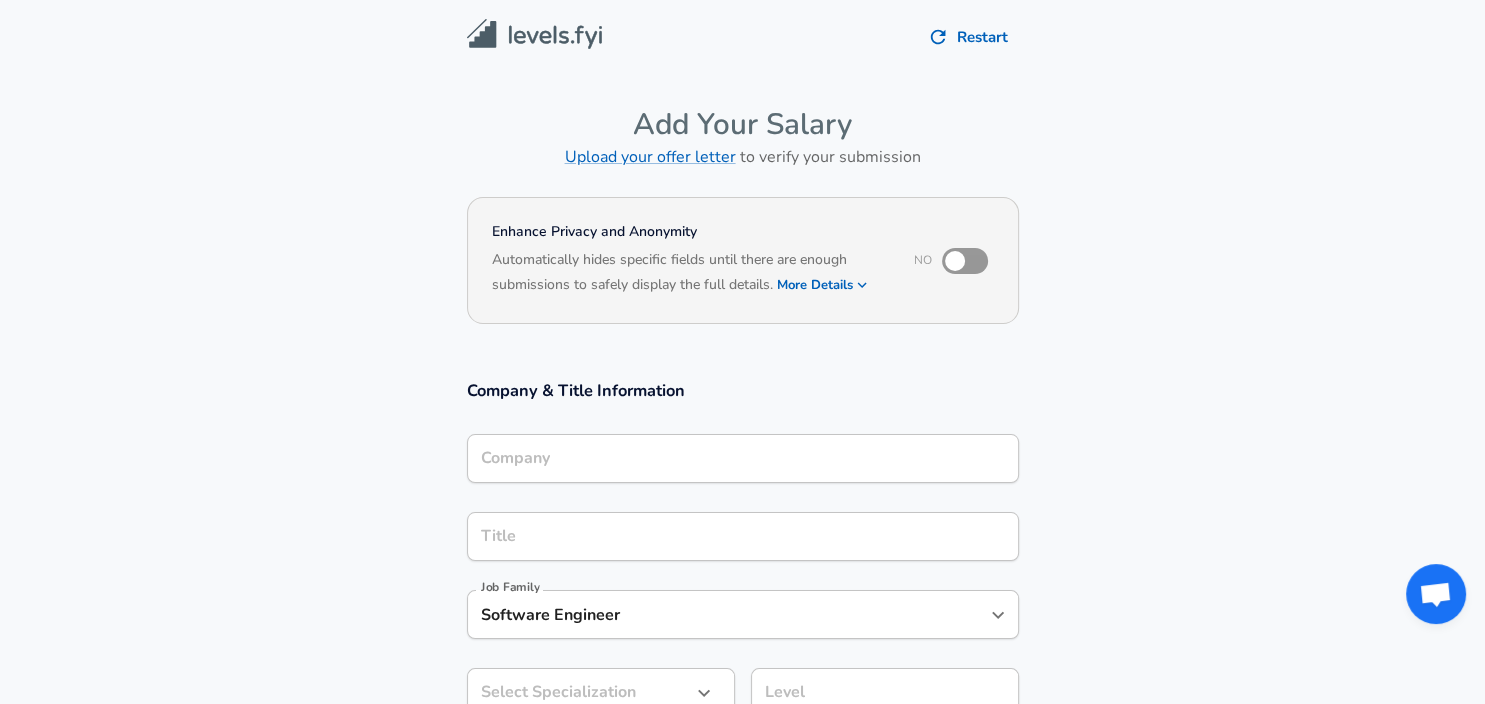 type on "NCQA" 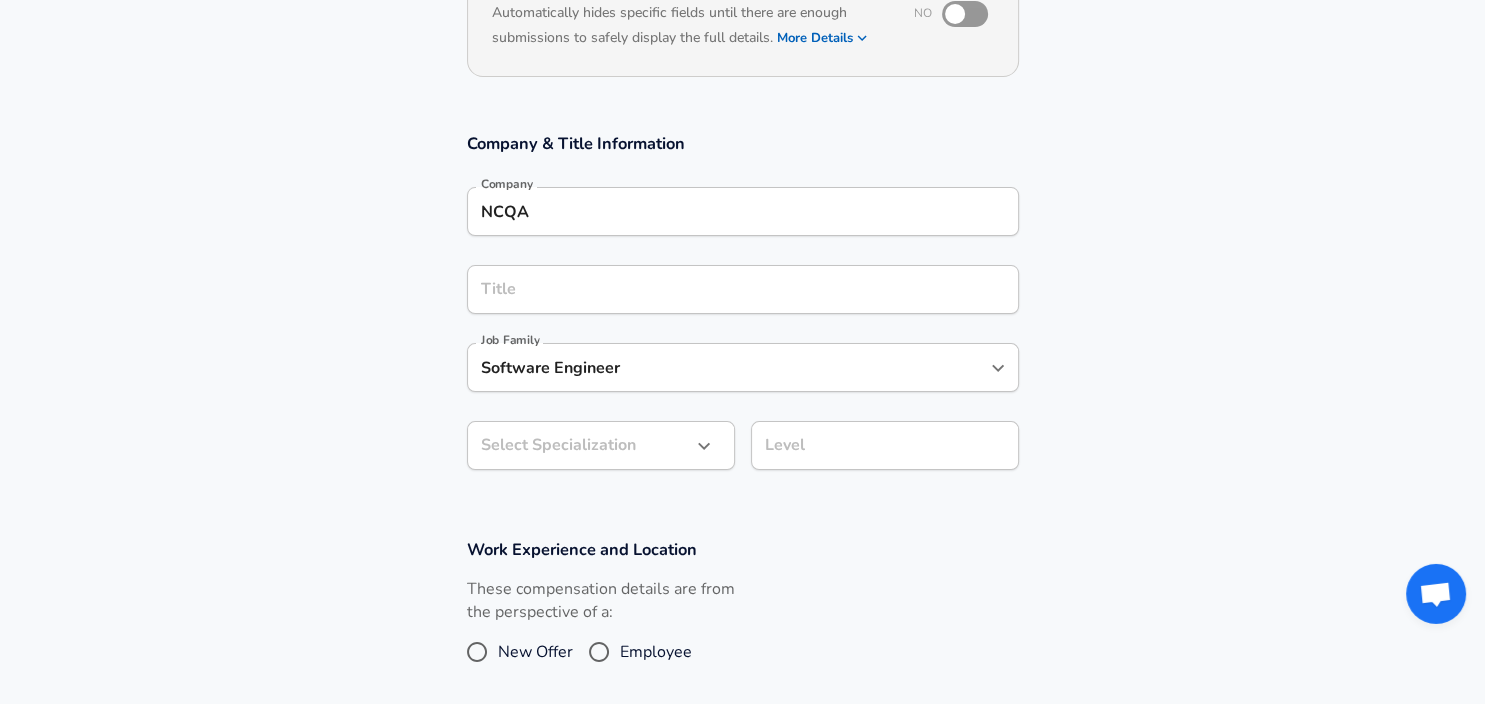 scroll, scrollTop: 216, scrollLeft: 0, axis: vertical 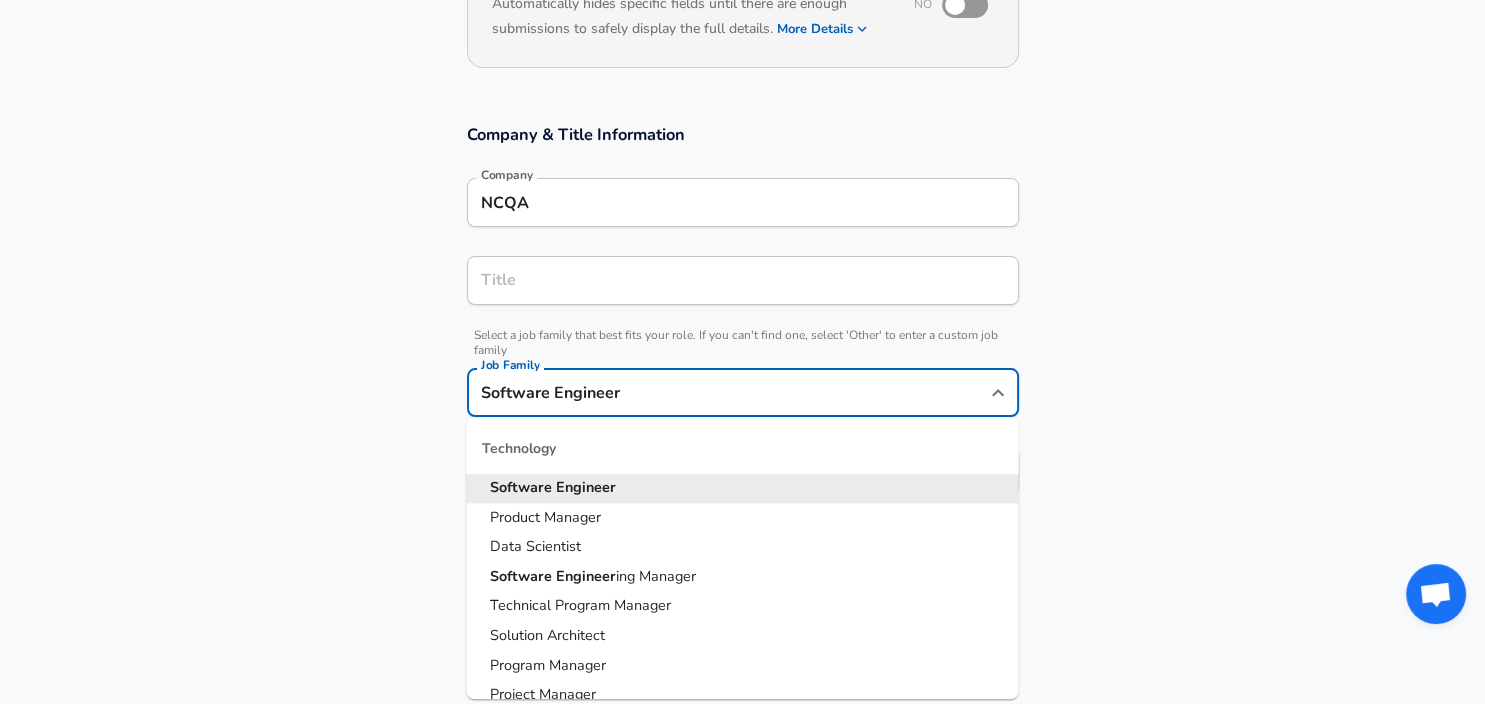 drag, startPoint x: 631, startPoint y: 395, endPoint x: 365, endPoint y: 395, distance: 266 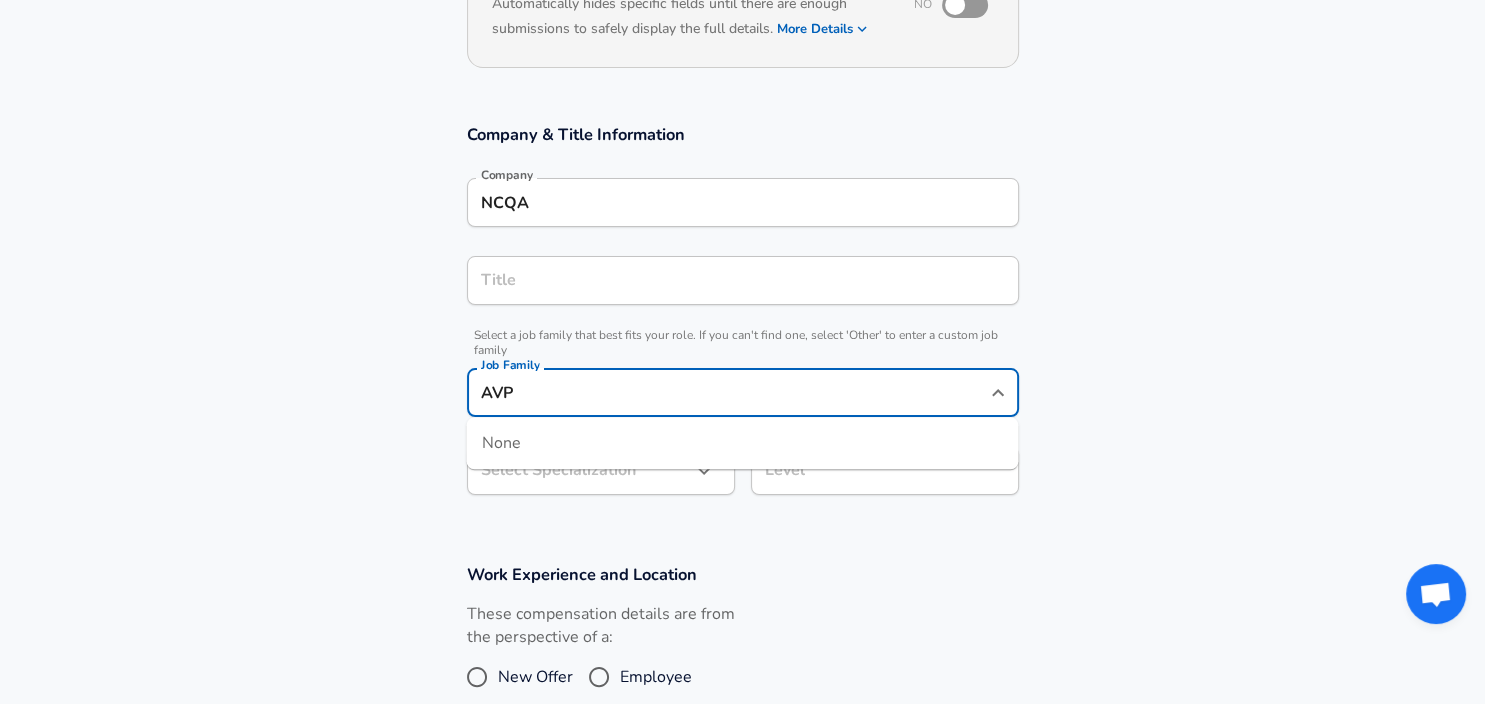 drag, startPoint x: 558, startPoint y: 391, endPoint x: 341, endPoint y: 388, distance: 217.02074 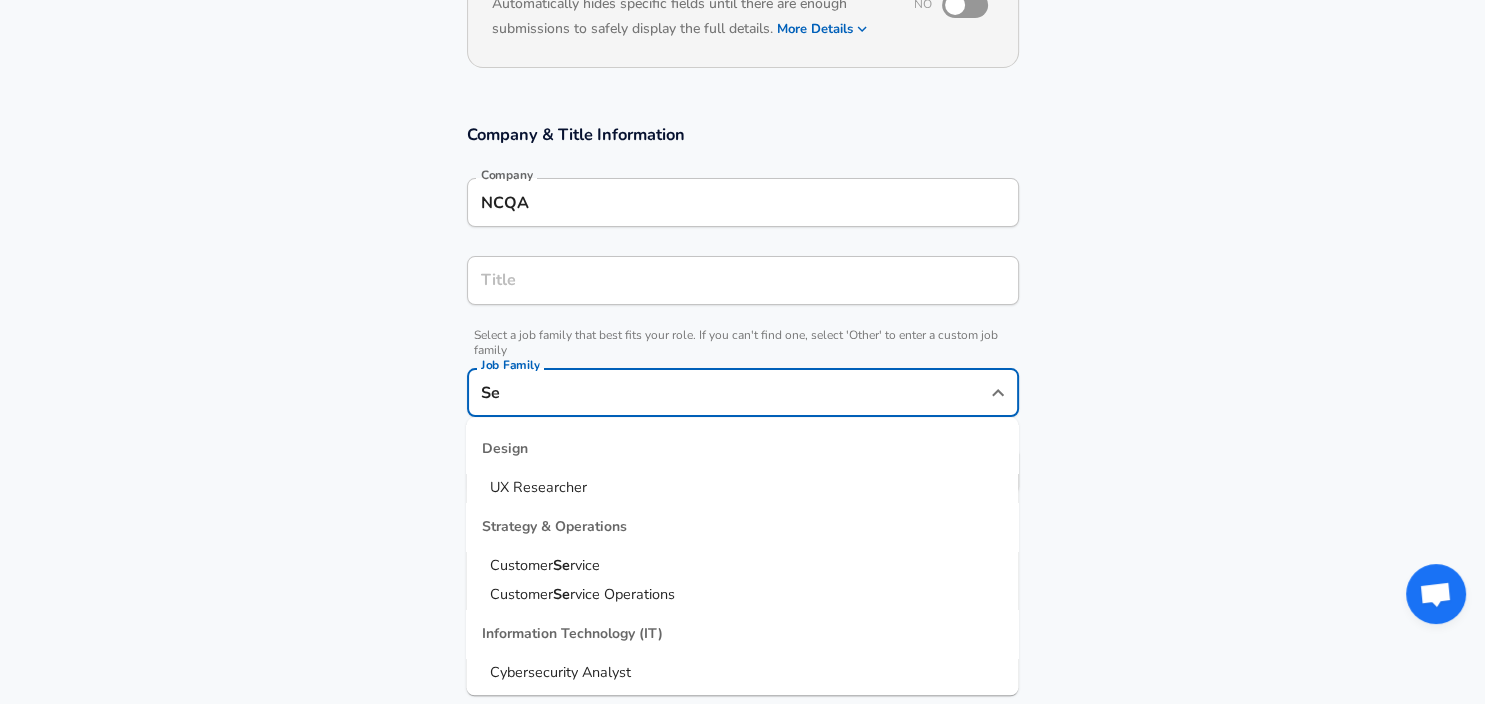 type on "S" 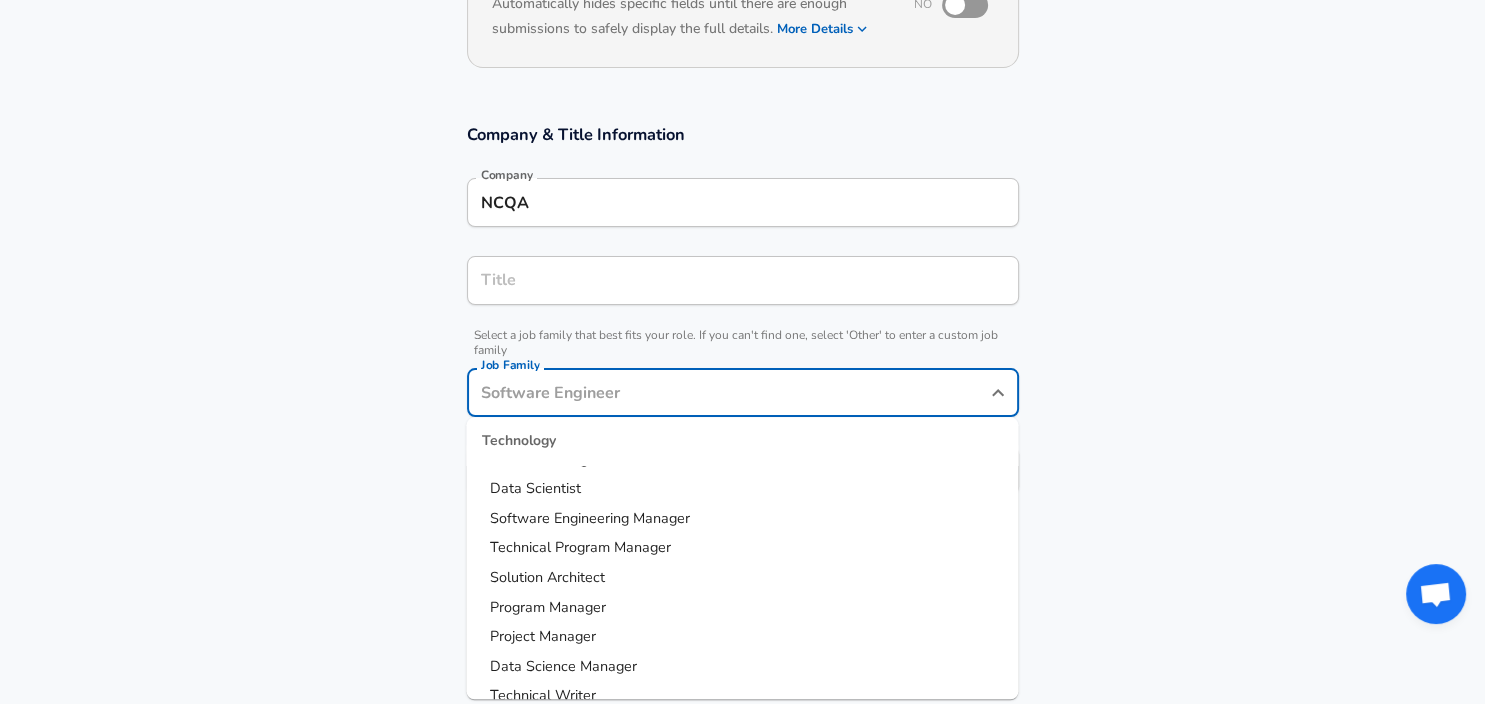 scroll, scrollTop: 86, scrollLeft: 0, axis: vertical 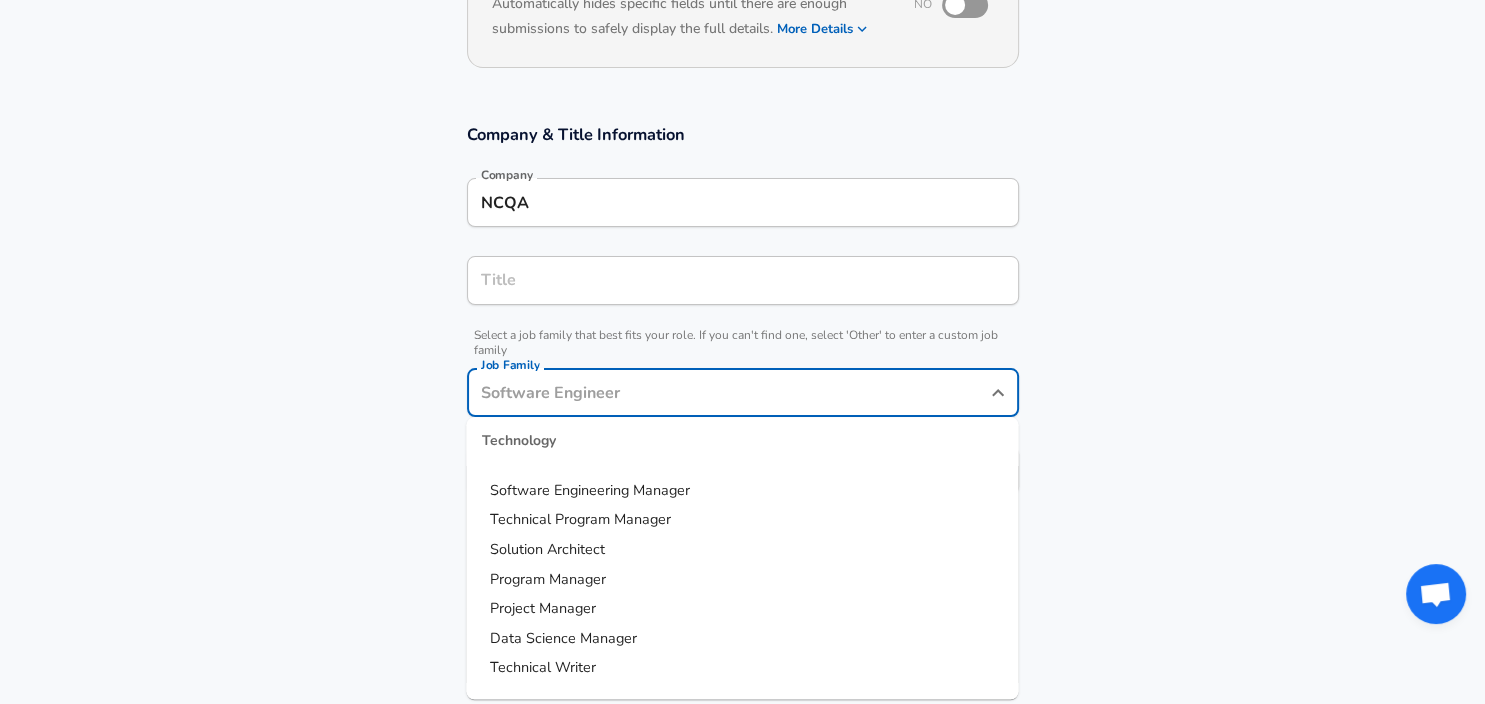 click on "Software Engineering Manager" at bounding box center (590, 490) 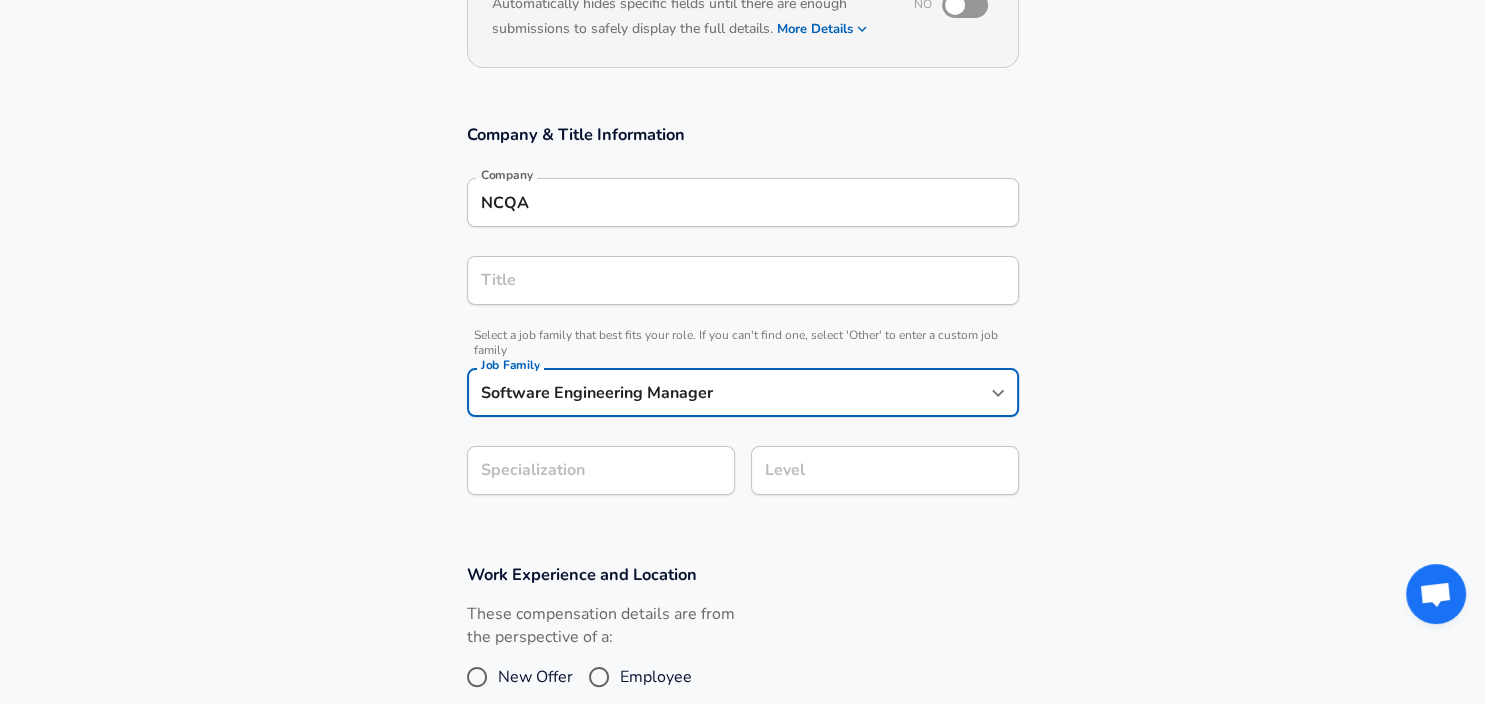 type on "Software Engineering Manager" 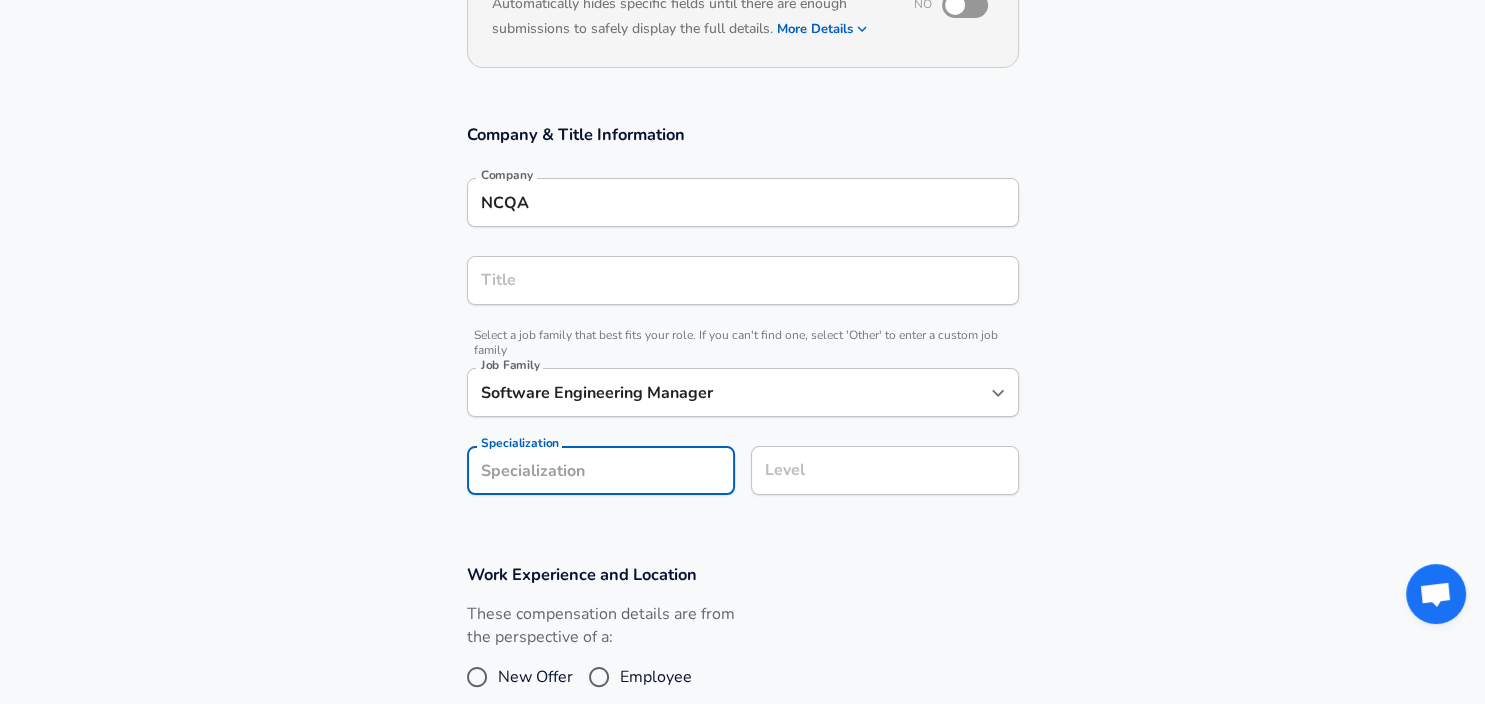 click on "Specialization" at bounding box center (601, 470) 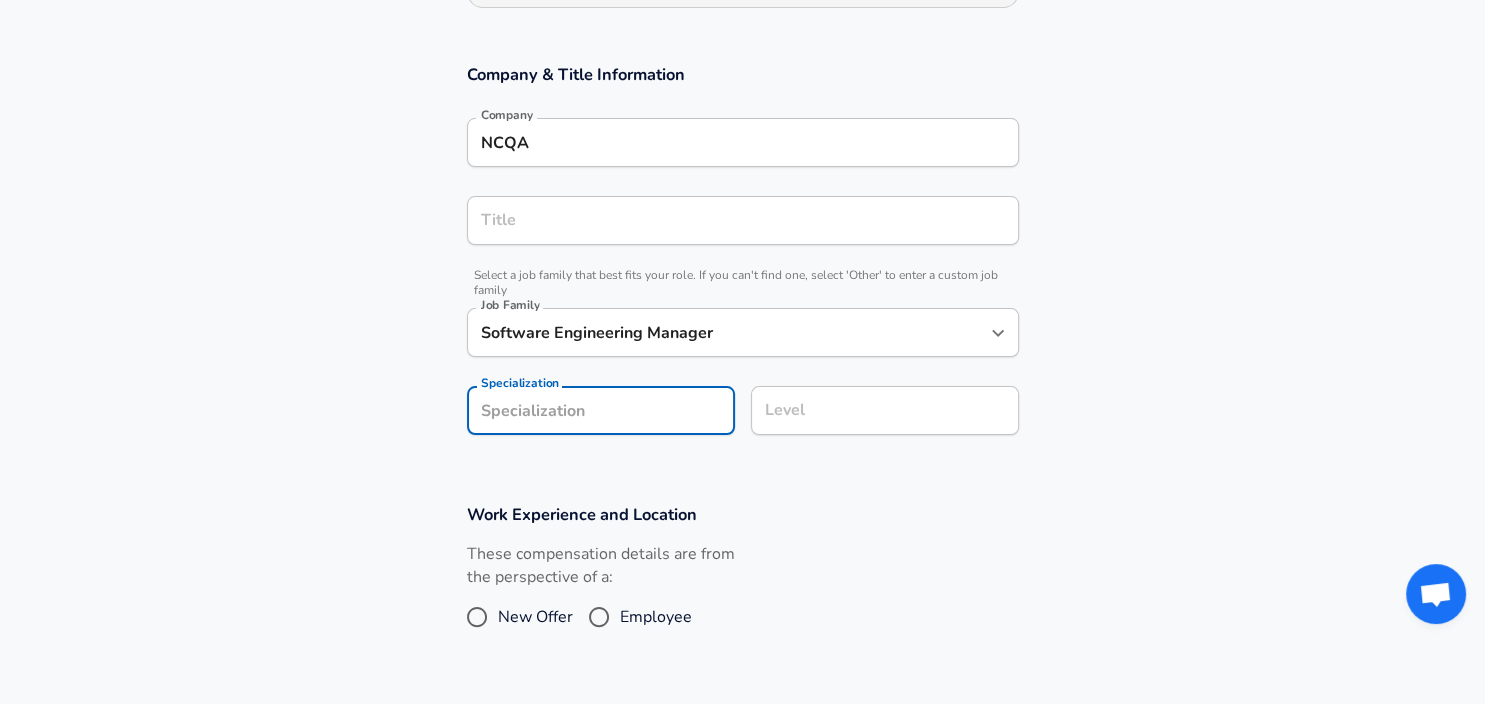 scroll, scrollTop: 356, scrollLeft: 0, axis: vertical 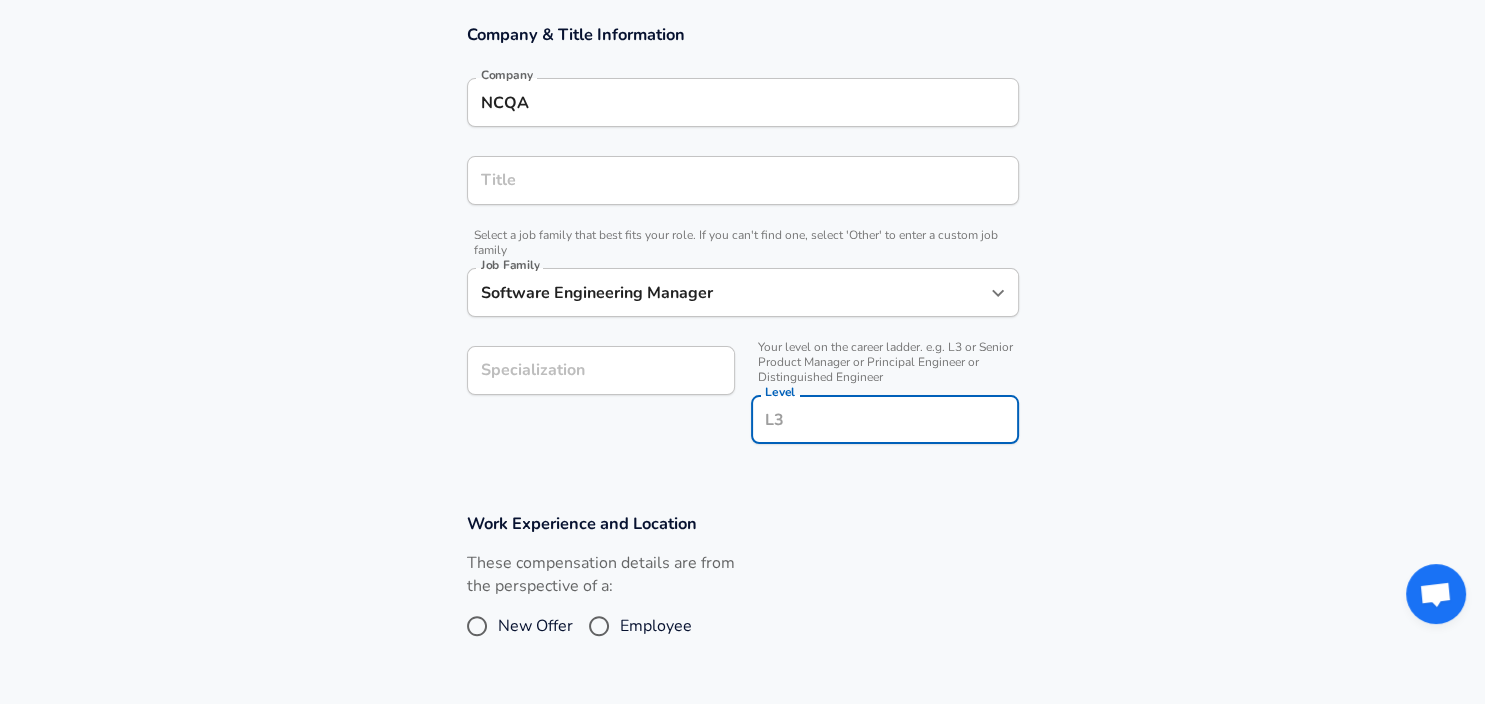 drag, startPoint x: 824, startPoint y: 430, endPoint x: 631, endPoint y: 412, distance: 193.83755 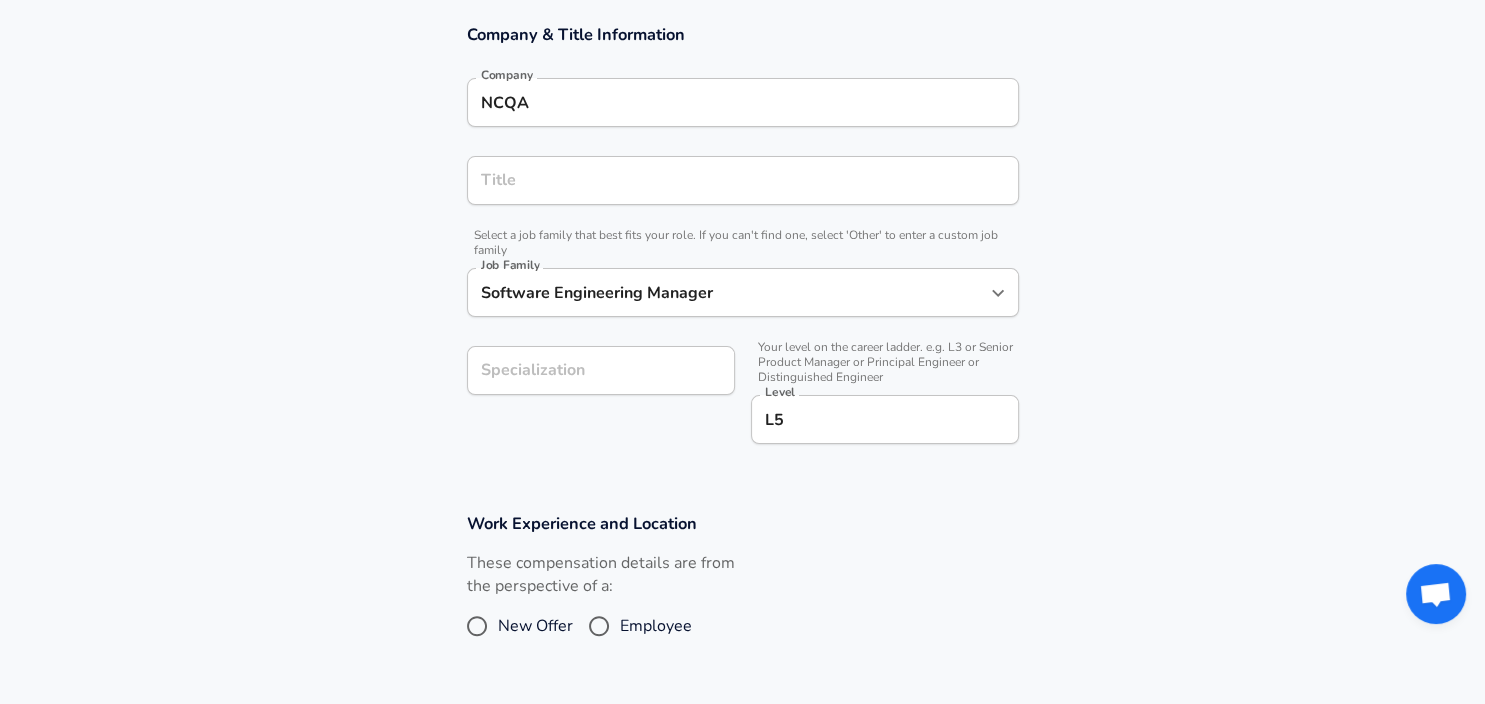 click on "Work Experience and Location These compensation details are from the perspective of a: New Offer Employee" at bounding box center (742, 589) 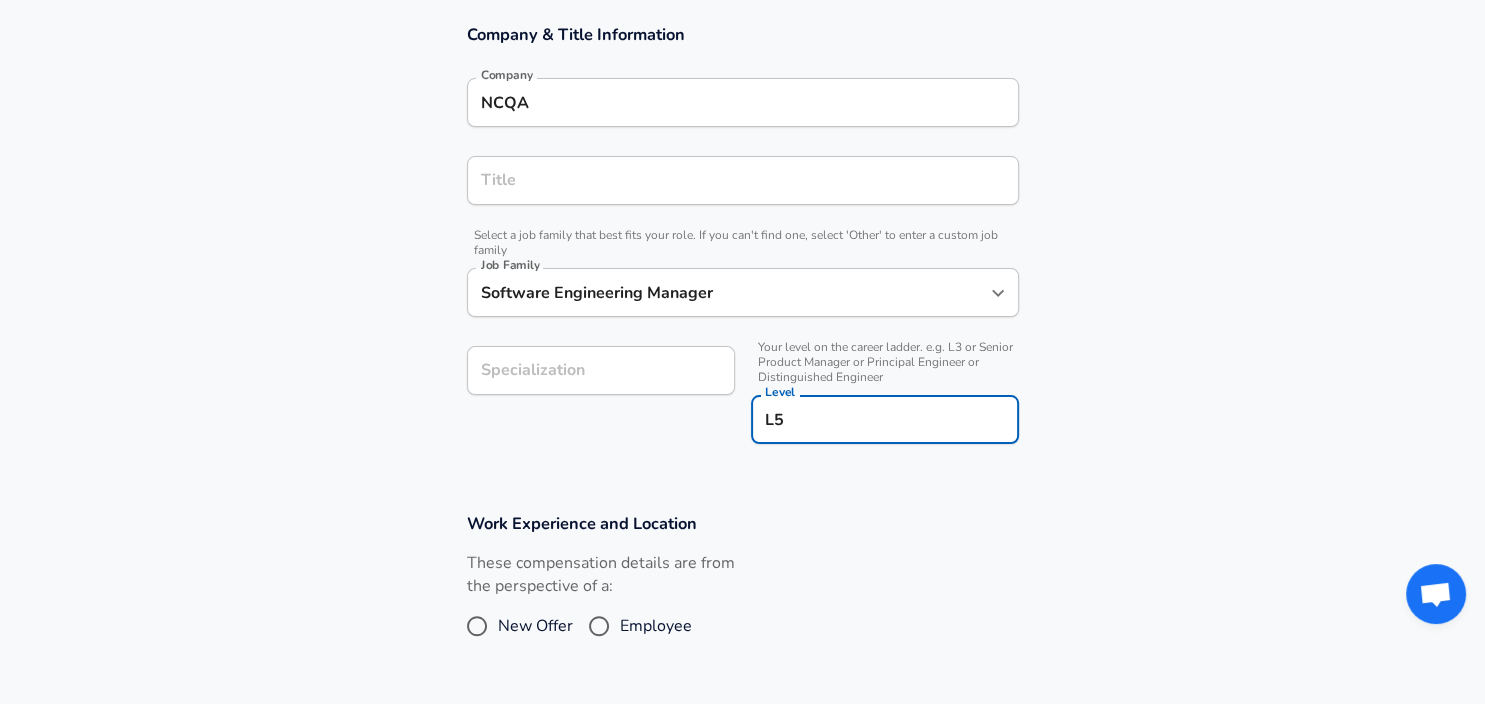 drag, startPoint x: 799, startPoint y: 409, endPoint x: 589, endPoint y: 409, distance: 210 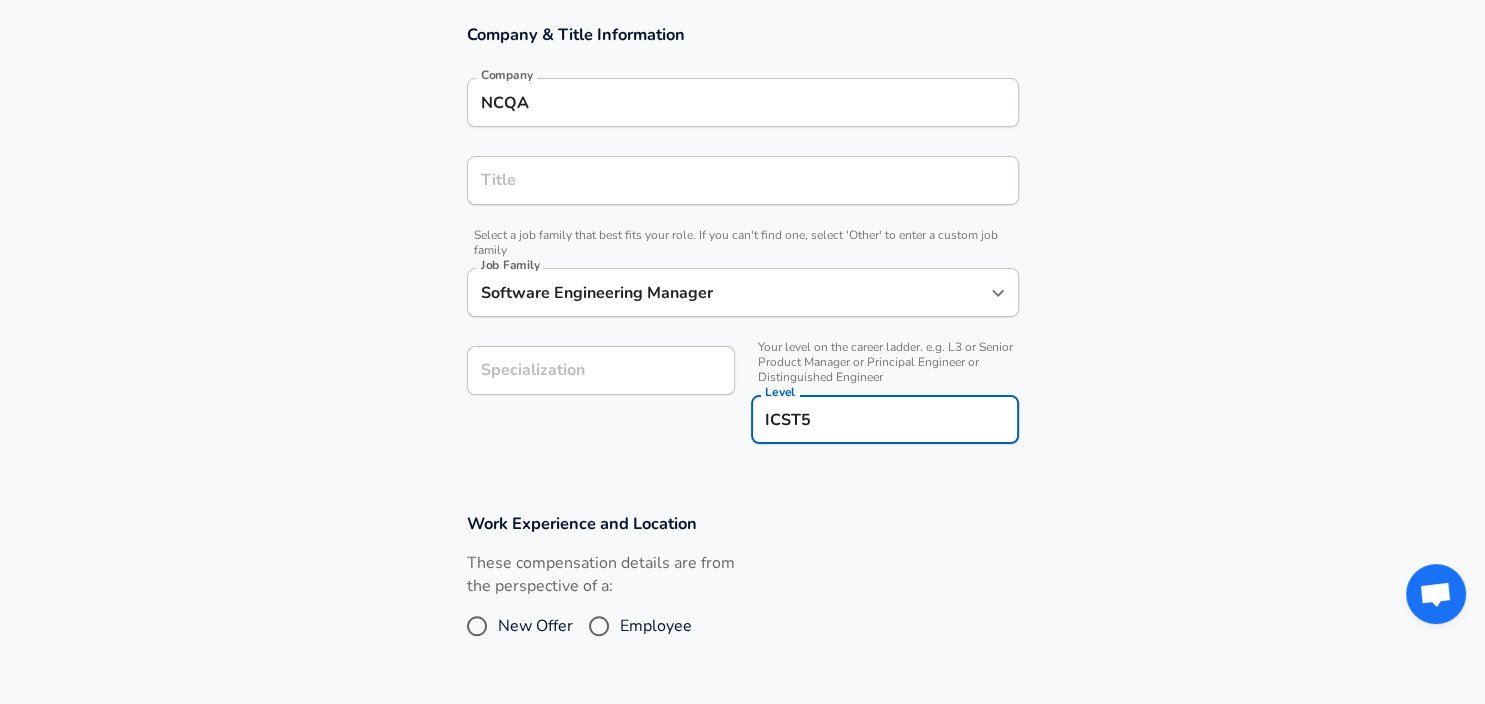 type on "ICST5" 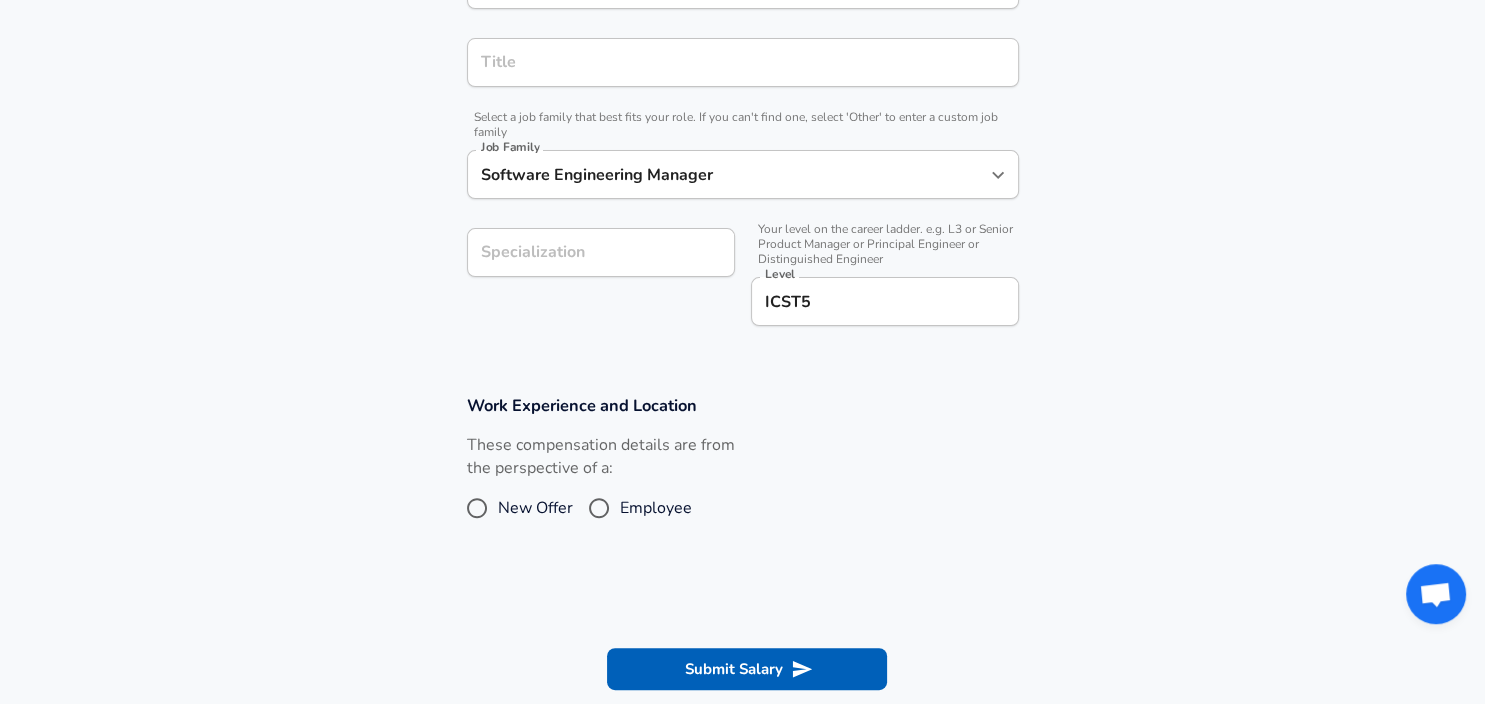 scroll, scrollTop: 500, scrollLeft: 0, axis: vertical 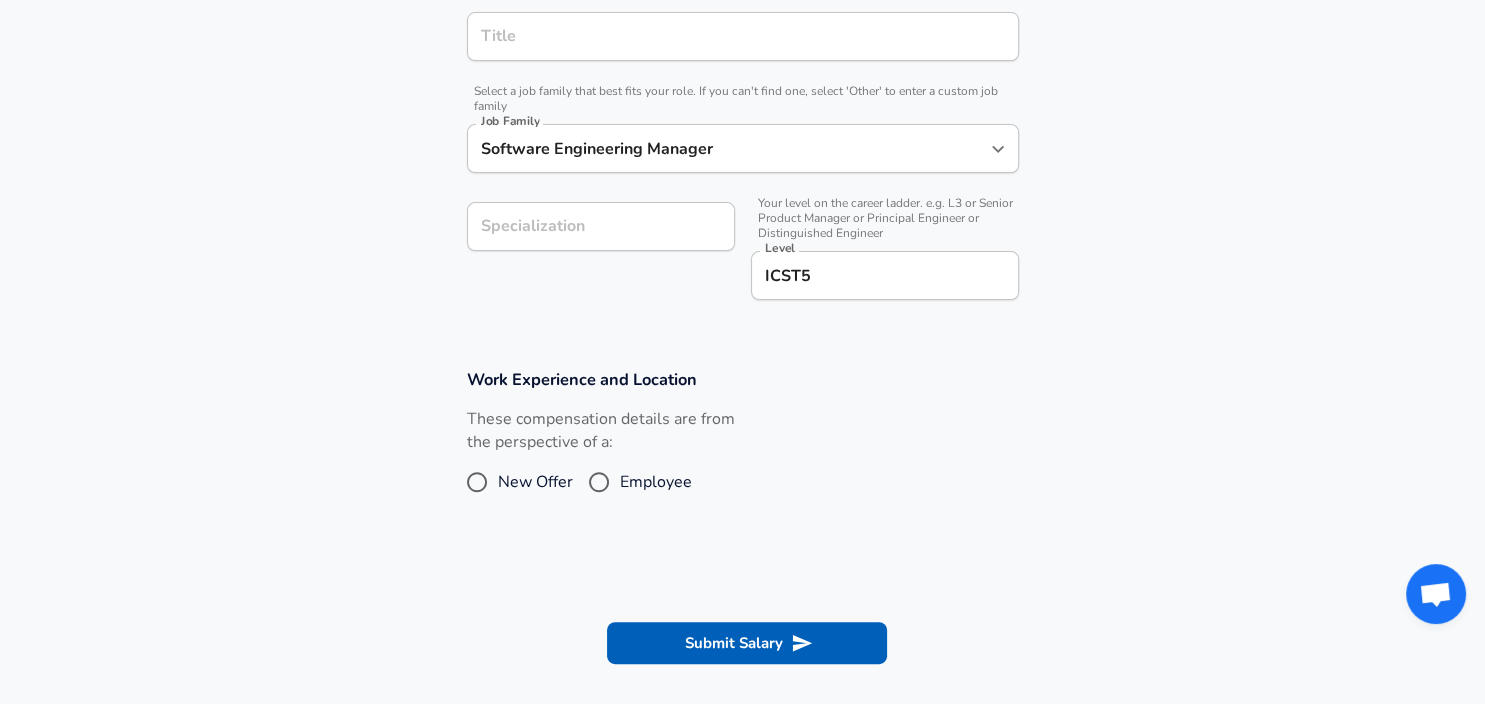 click on "Employee" at bounding box center [656, 482] 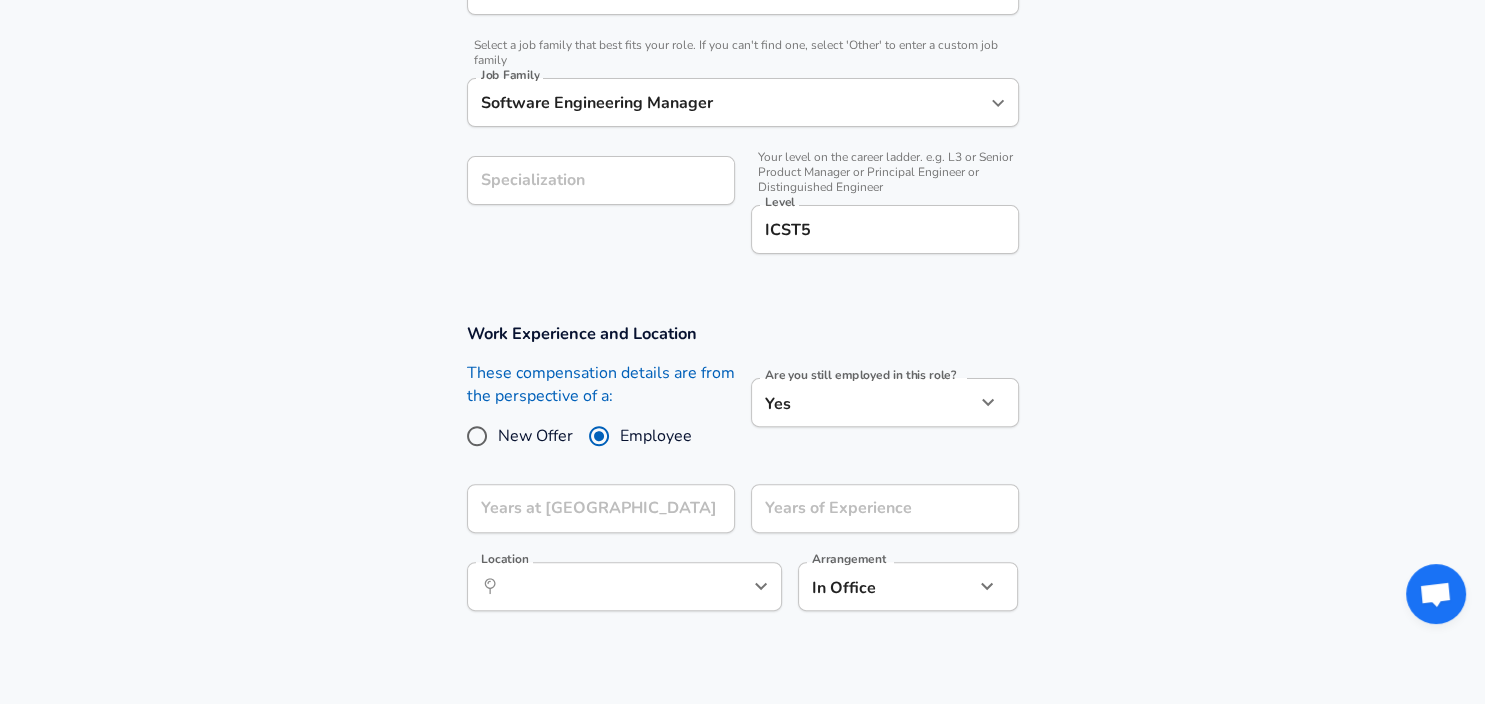 scroll, scrollTop: 572, scrollLeft: 0, axis: vertical 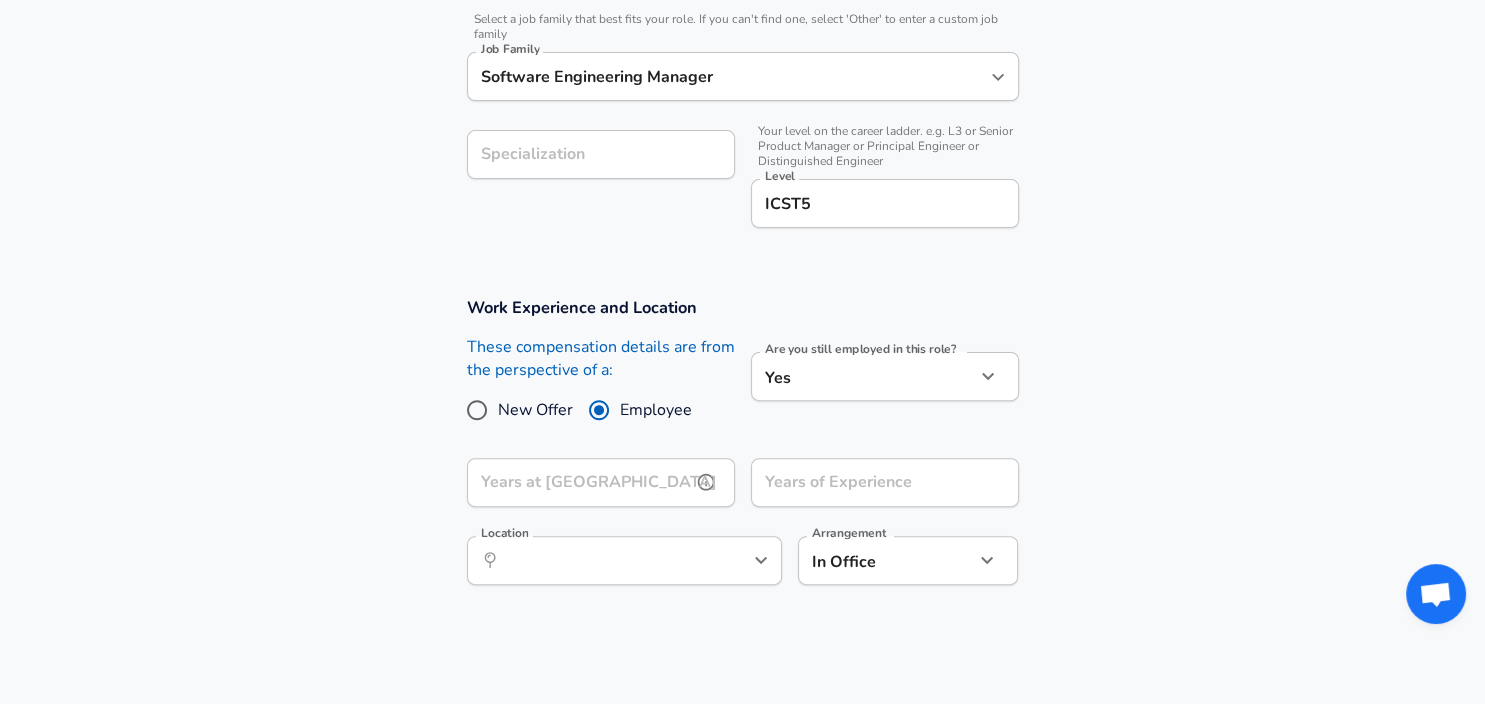 click on "Years at [GEOGRAPHIC_DATA]" at bounding box center [579, 482] 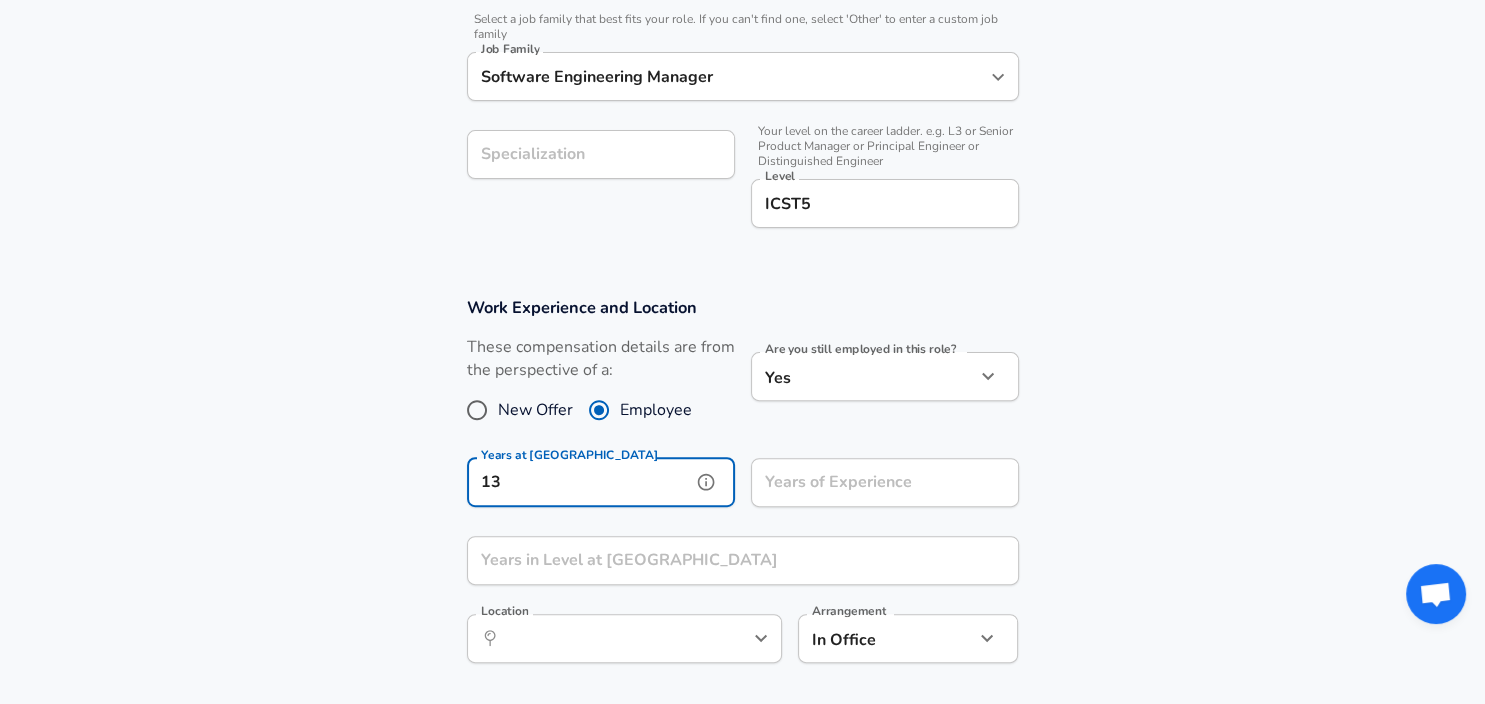 type on "13" 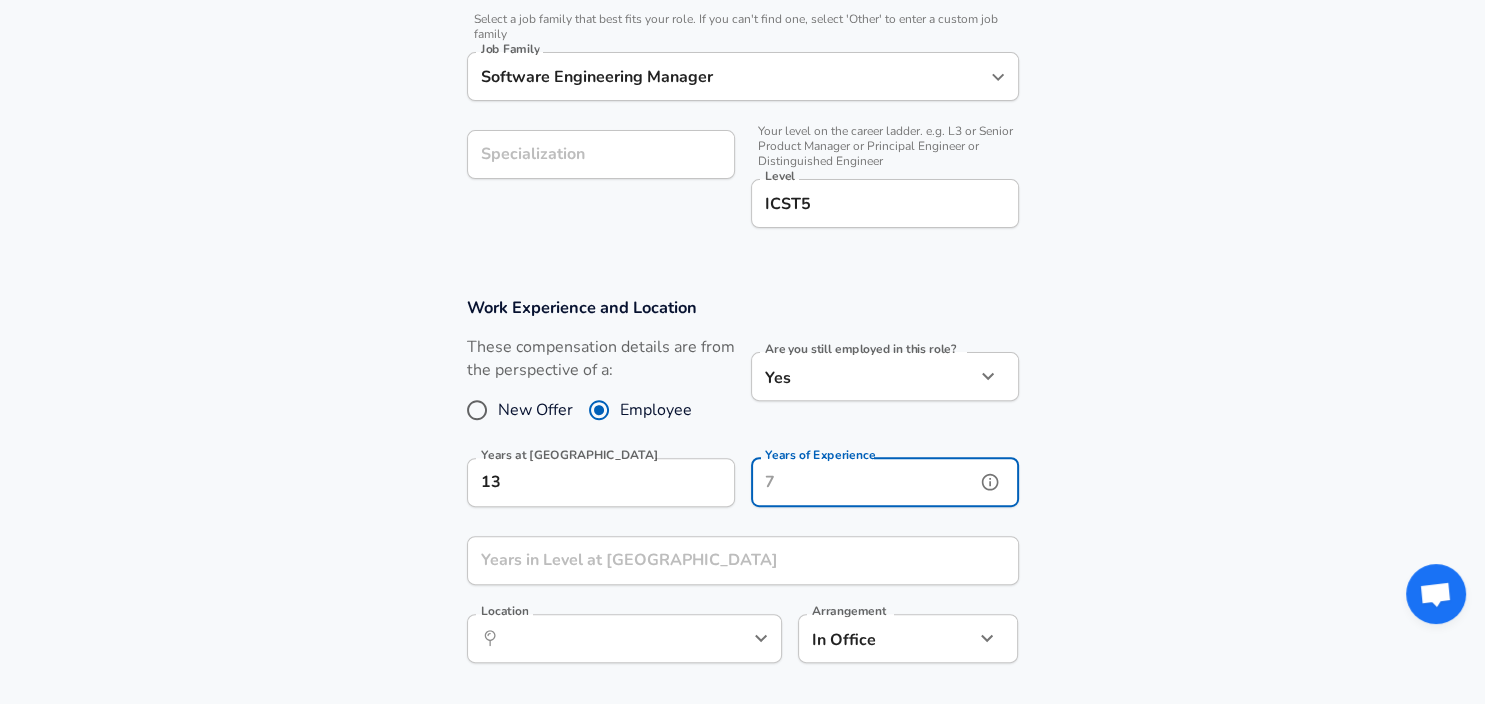 click on "Years of Experience" at bounding box center [863, 482] 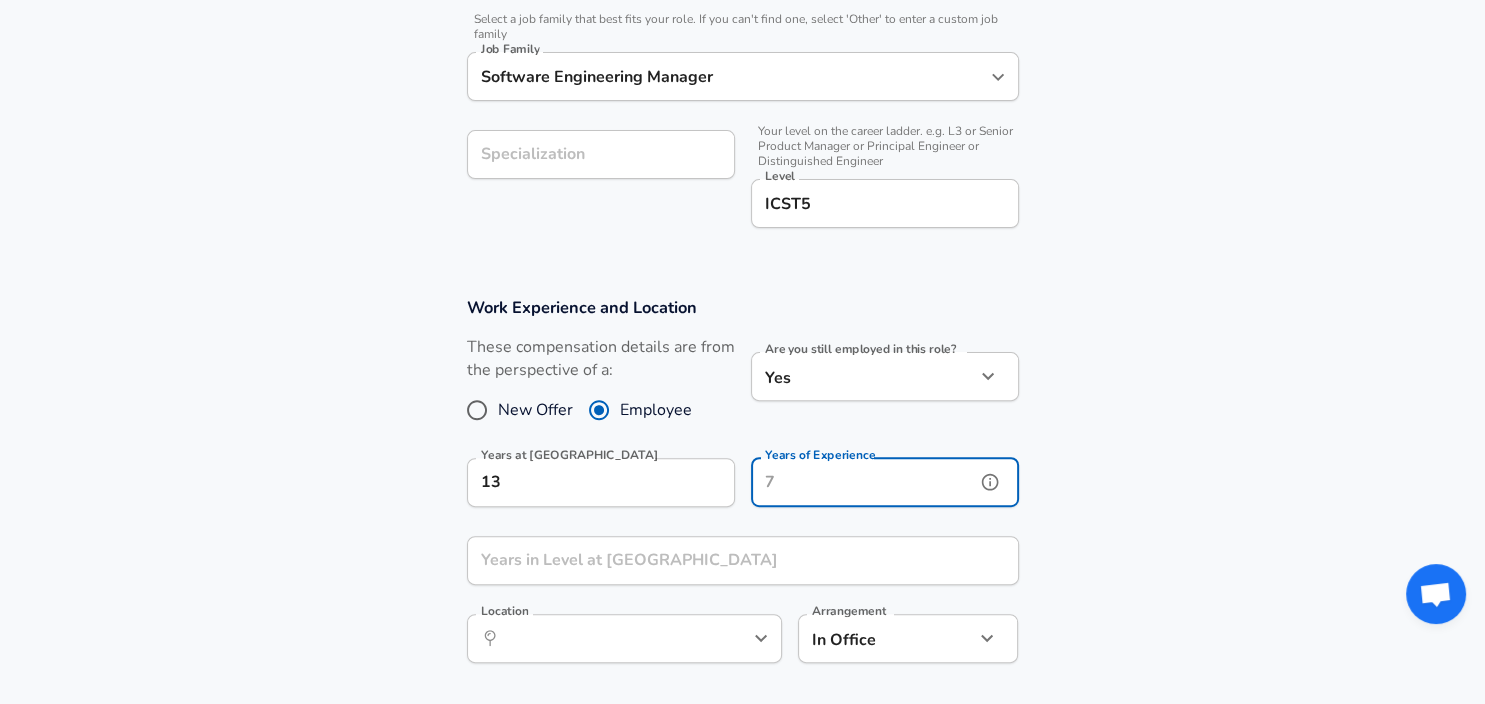 drag, startPoint x: 845, startPoint y: 486, endPoint x: 719, endPoint y: 482, distance: 126.06348 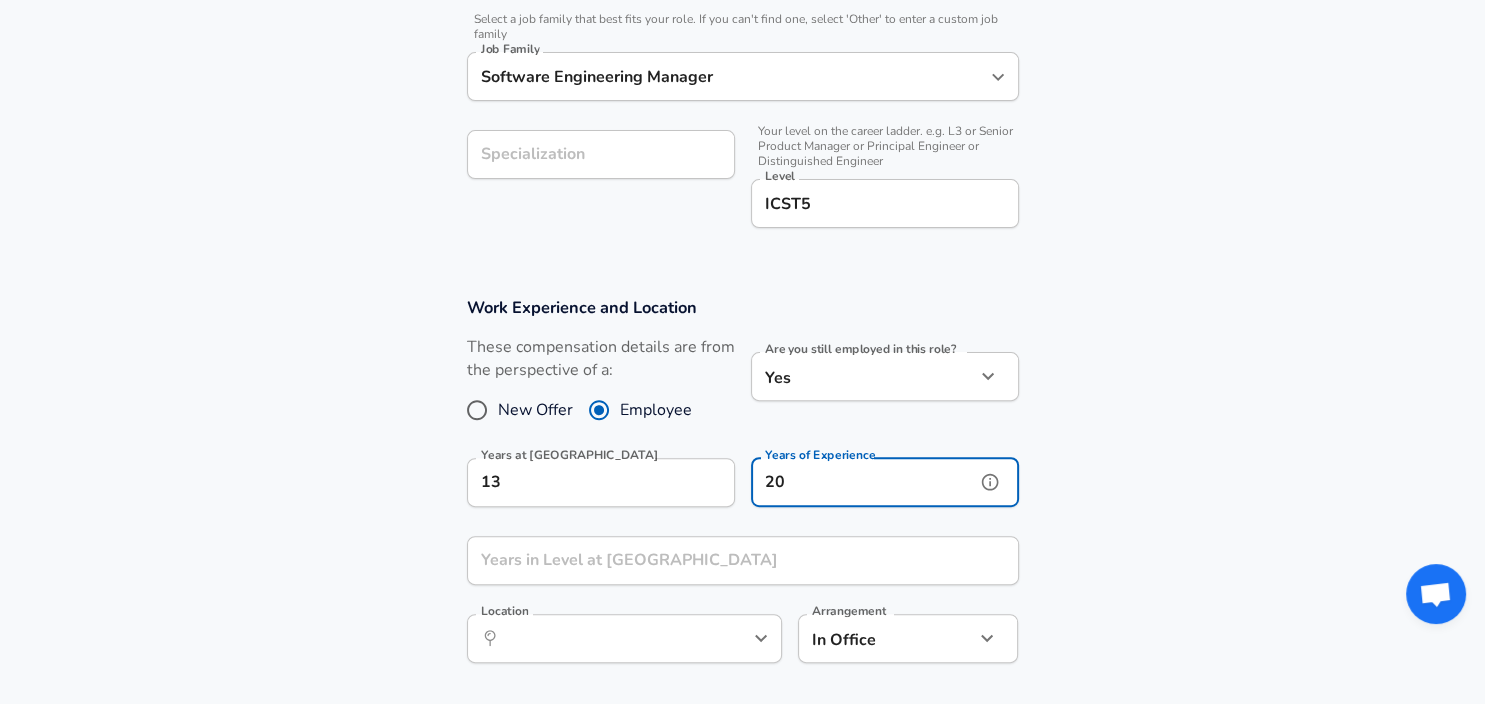 type on "20" 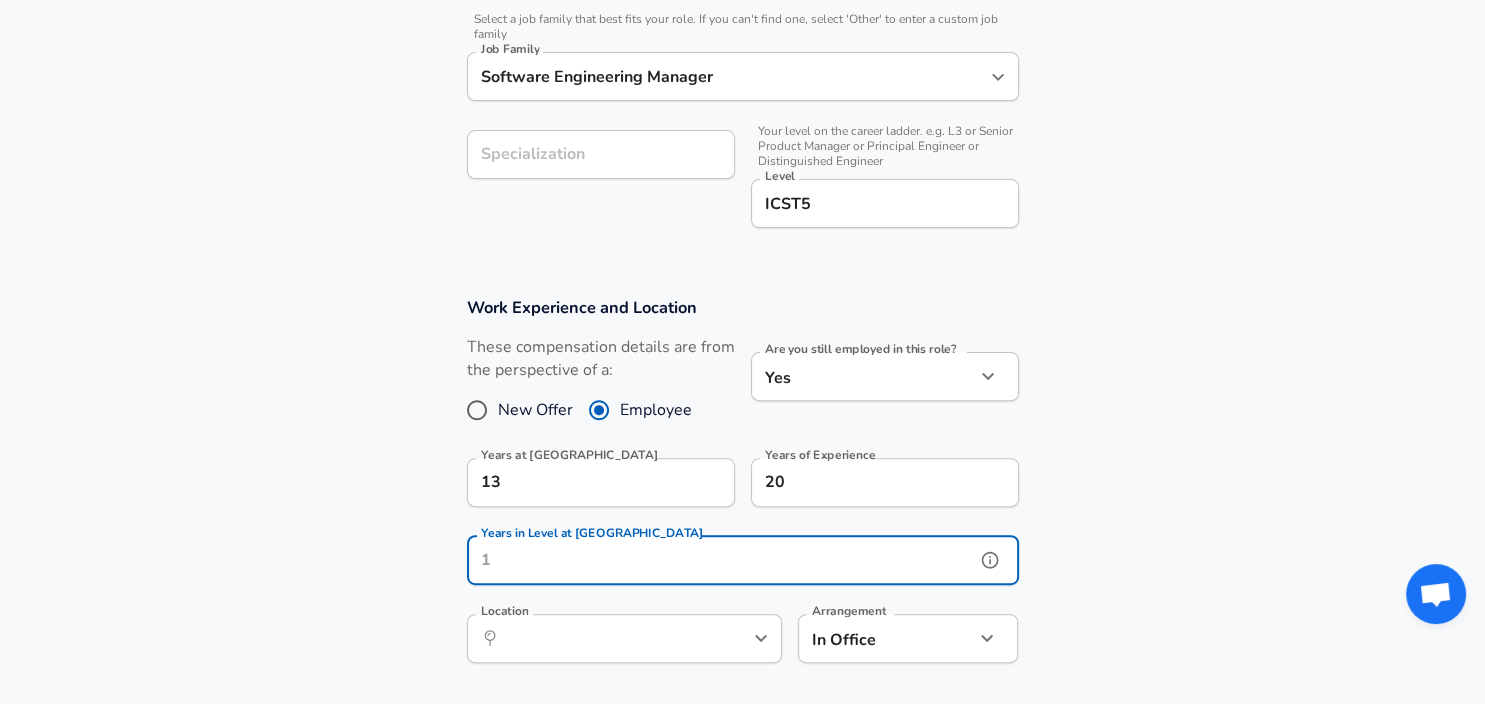 click on "Years in Level at [GEOGRAPHIC_DATA]" at bounding box center (721, 560) 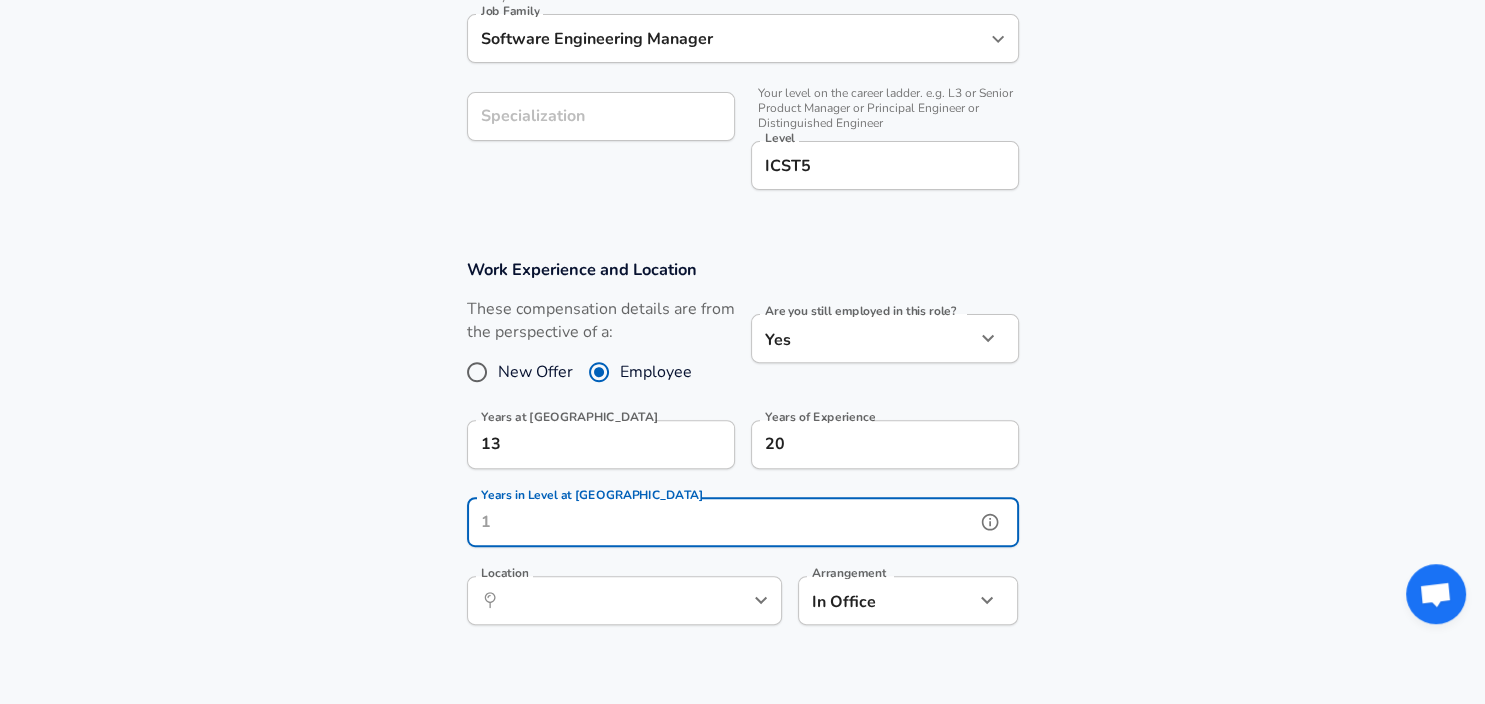 scroll, scrollTop: 644, scrollLeft: 0, axis: vertical 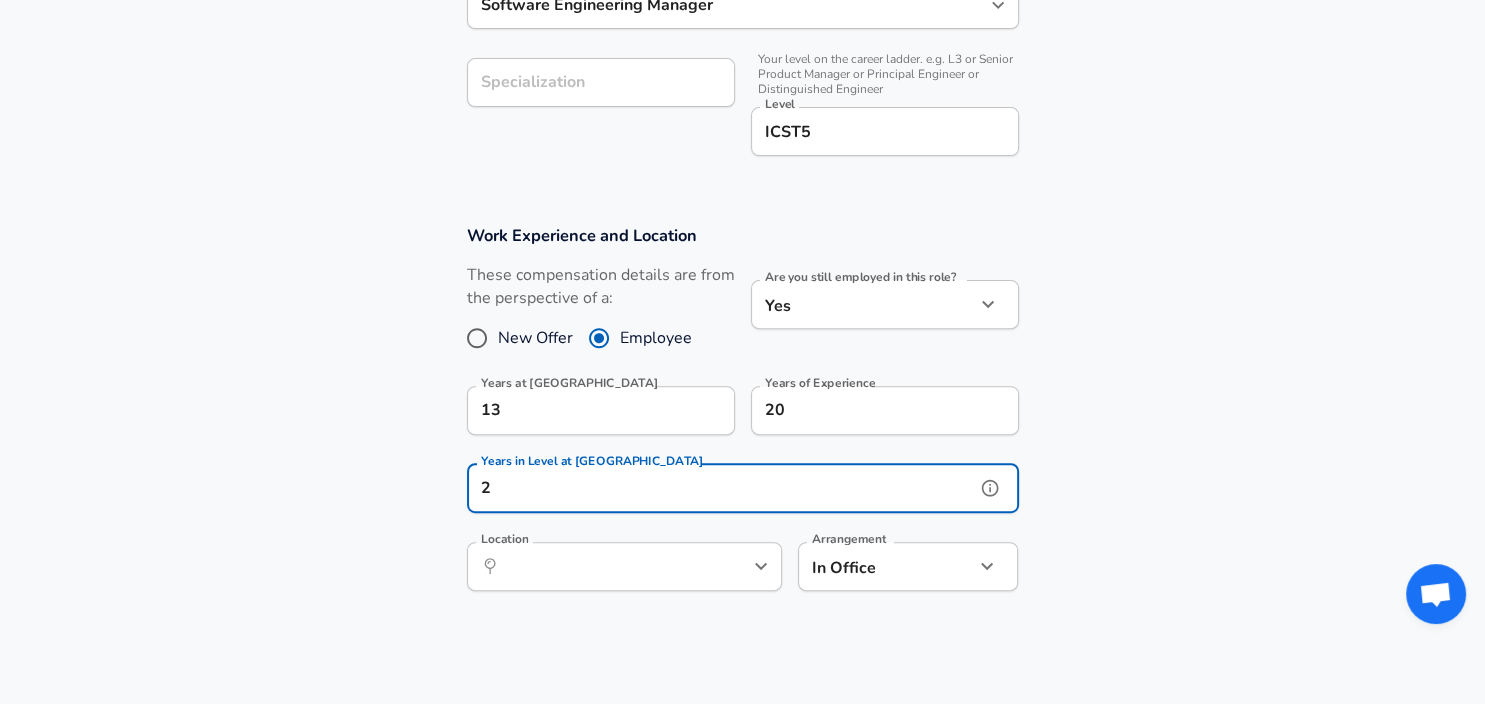click on "​ Location" at bounding box center (624, 566) 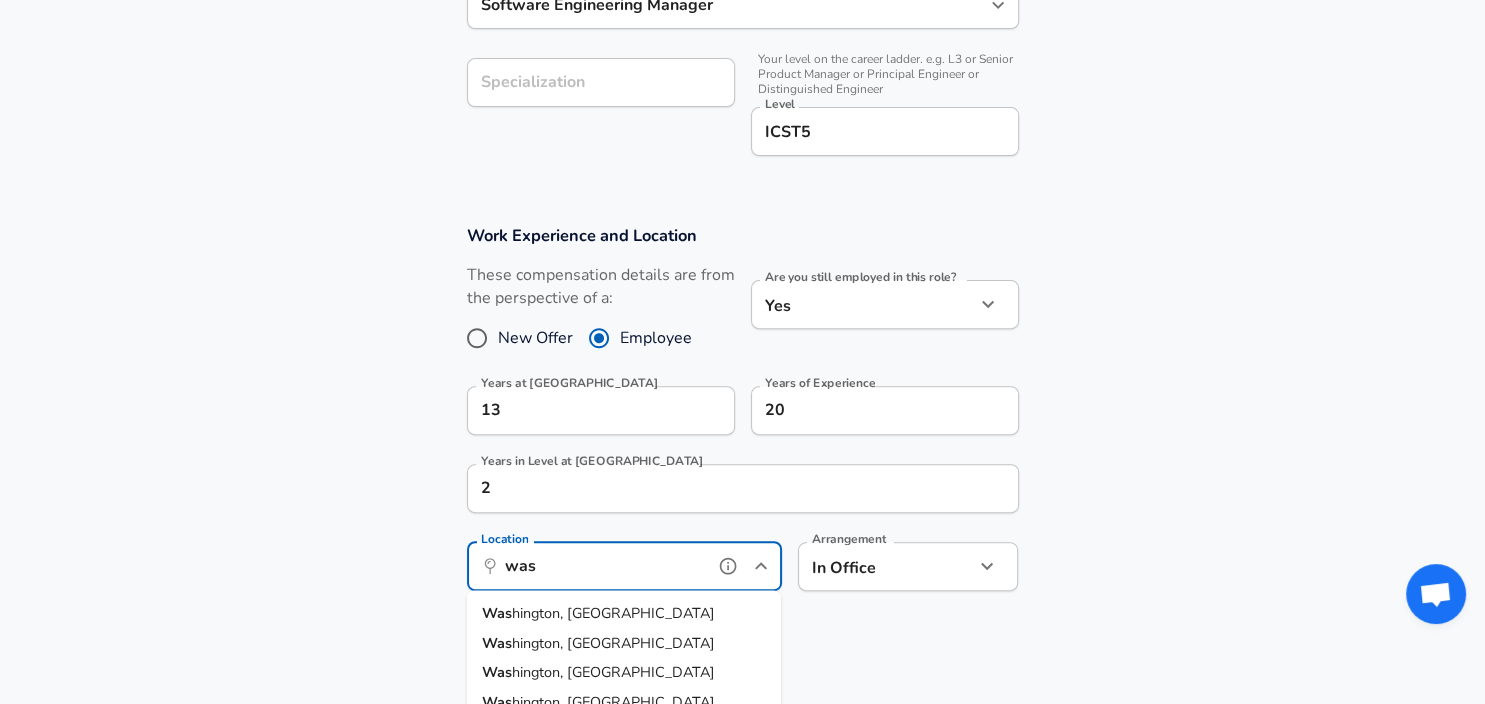 click on "Was hington, [GEOGRAPHIC_DATA]" at bounding box center (623, 613) 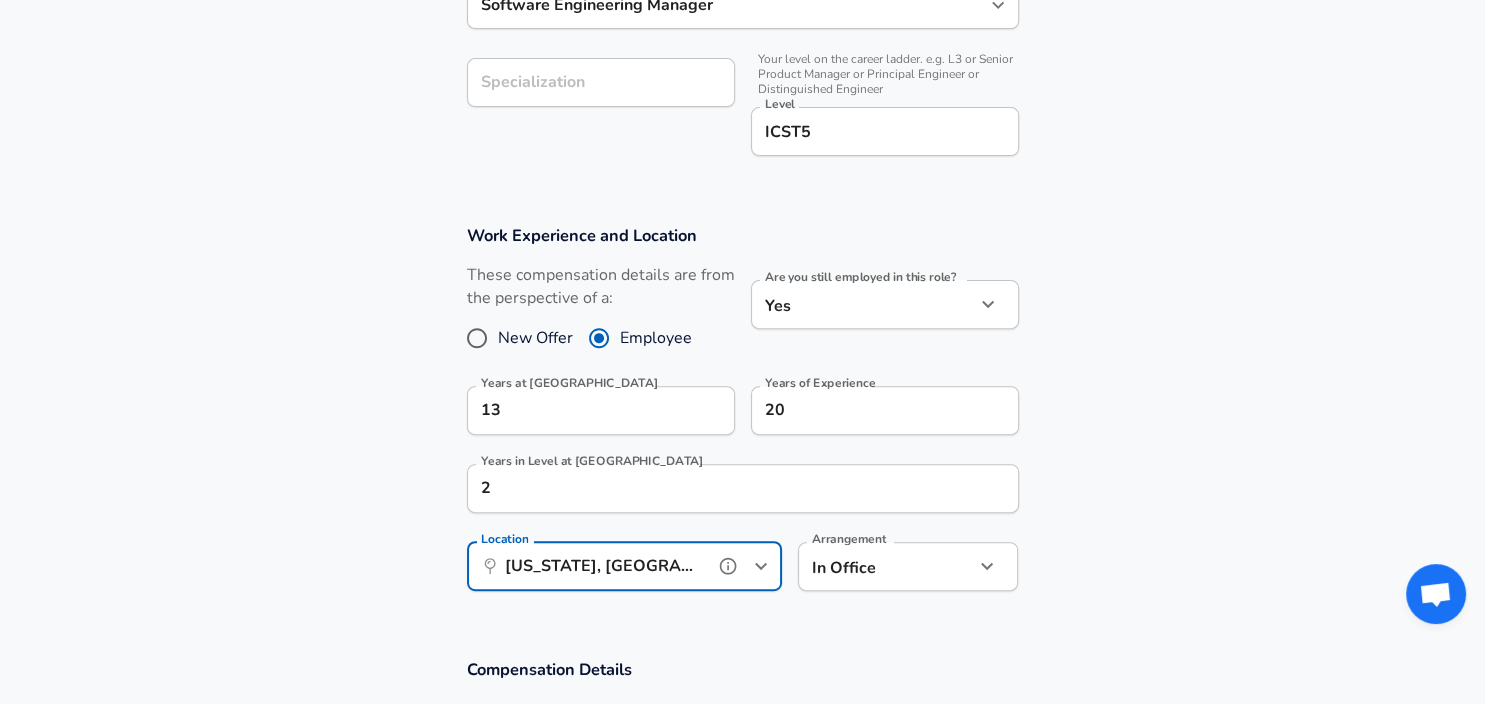 type on "[US_STATE], [GEOGRAPHIC_DATA]" 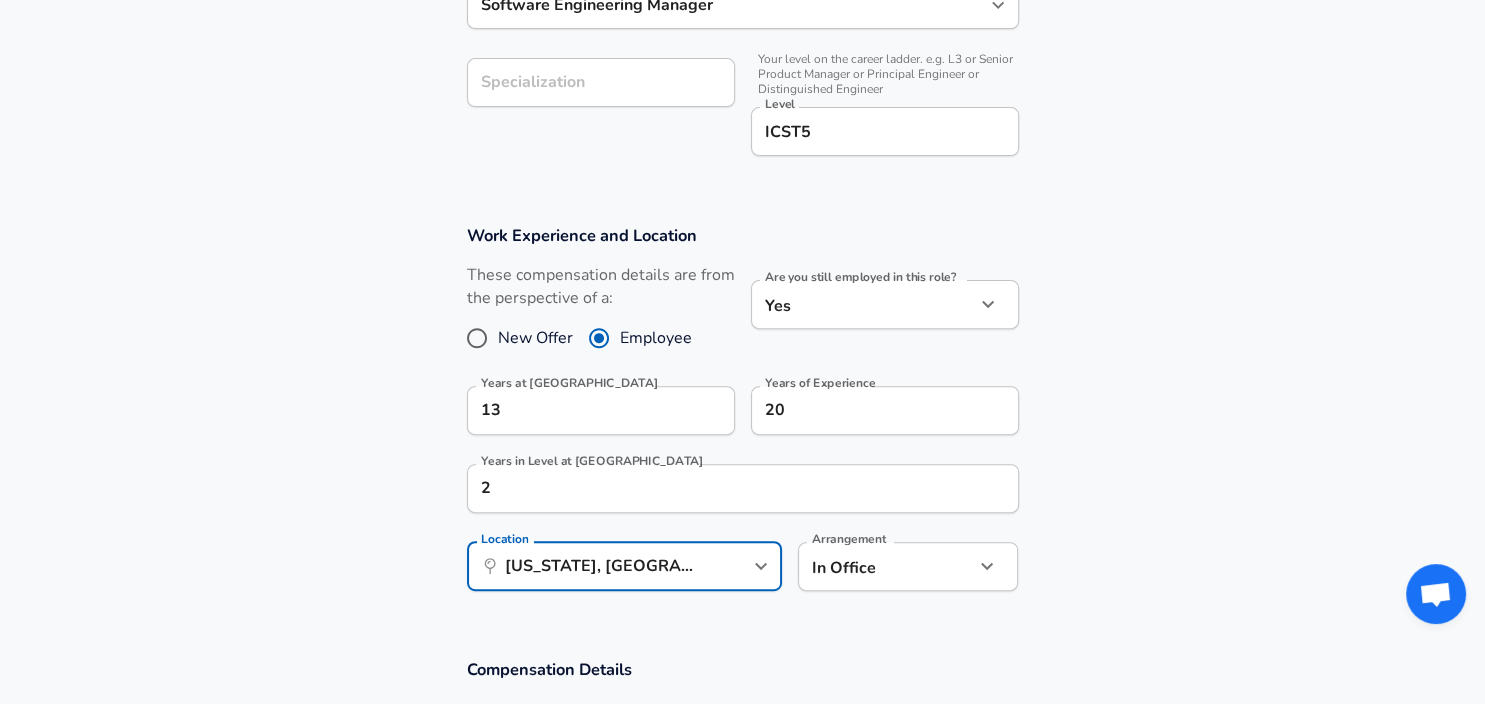 click on "Restart Add Your Salary Upload your offer letter   to verify your submission Enhance Privacy and Anonymity No Automatically hides specific fields until there are enough submissions to safely display the full details.   More Details Based on your submission and the data points that we have already collected, we will automatically hide and anonymize specific fields if there aren't enough data points to remain sufficiently anonymous. Company & Title Information Company NCQA Company Title Title   Select a job family that best fits your role. If you can't find one, select 'Other' to enter a custom job family Job Family Software Engineering Manager Job Family Specialization Specialization   Your level on the career ladder. e.g. L3 or Senior Product Manager or Principal Engineer or Distinguished Engineer Level ICST5 Level Work Experience and Location These compensation details are from the perspective of a: New Offer Employee Are you still employed in this role? Yes yes Are you still employed in this role? 13 20 2" at bounding box center (742, -292) 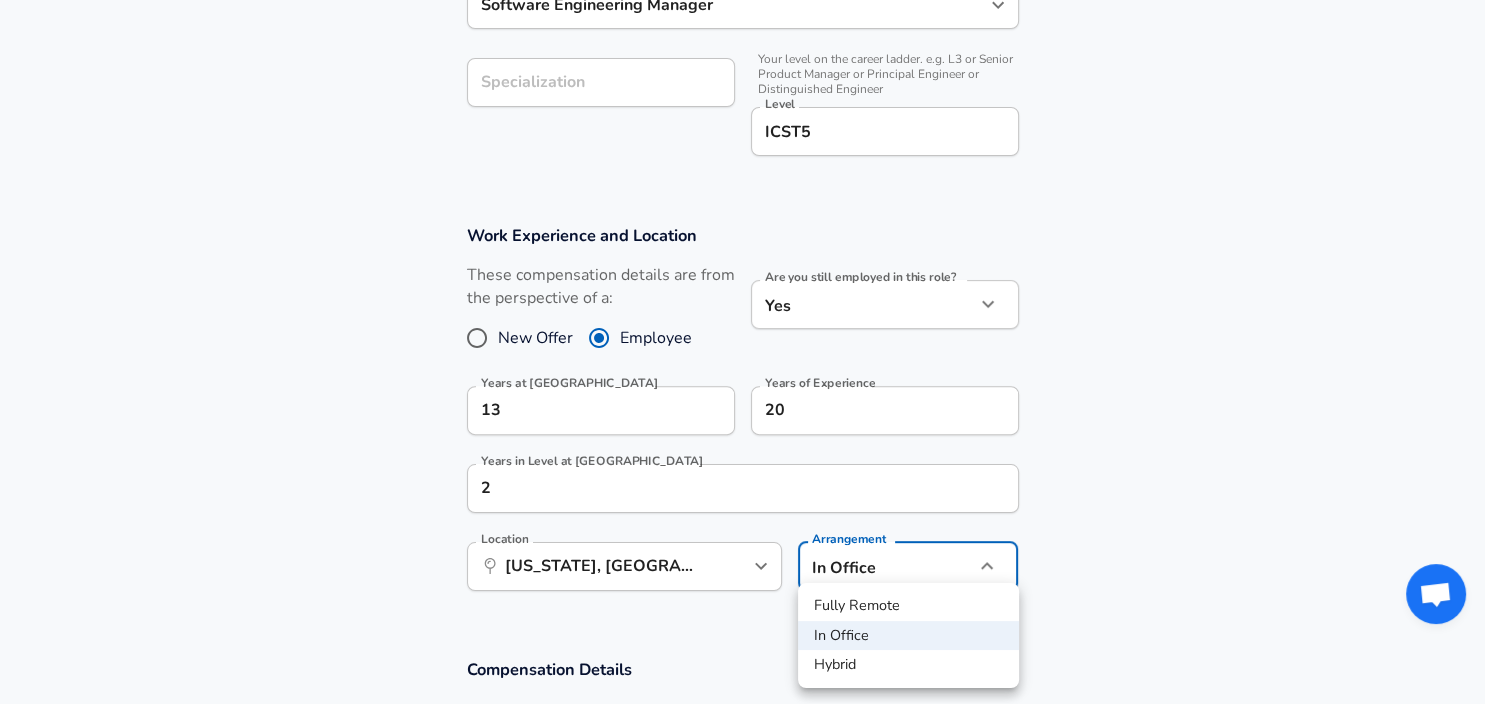 click on "Fully Remote" at bounding box center (908, 606) 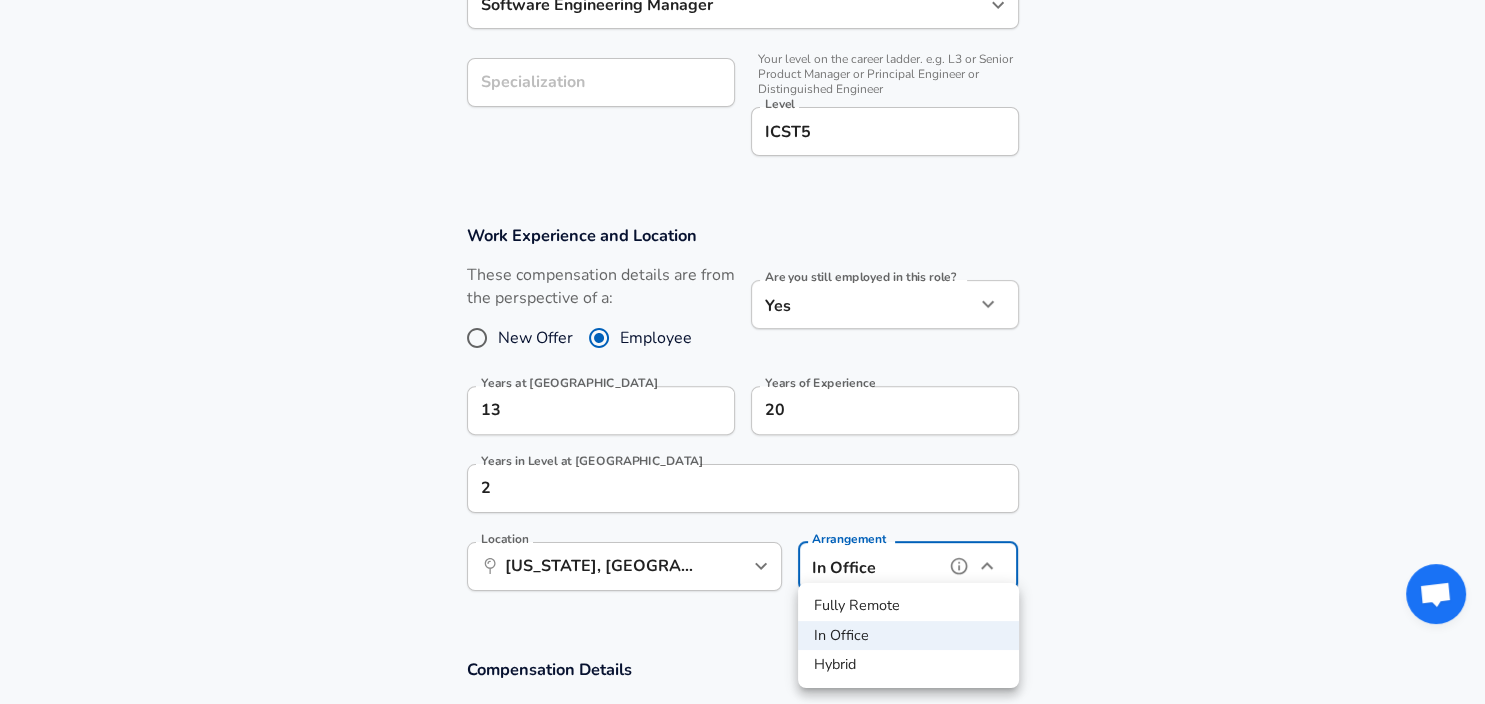 type on "remote" 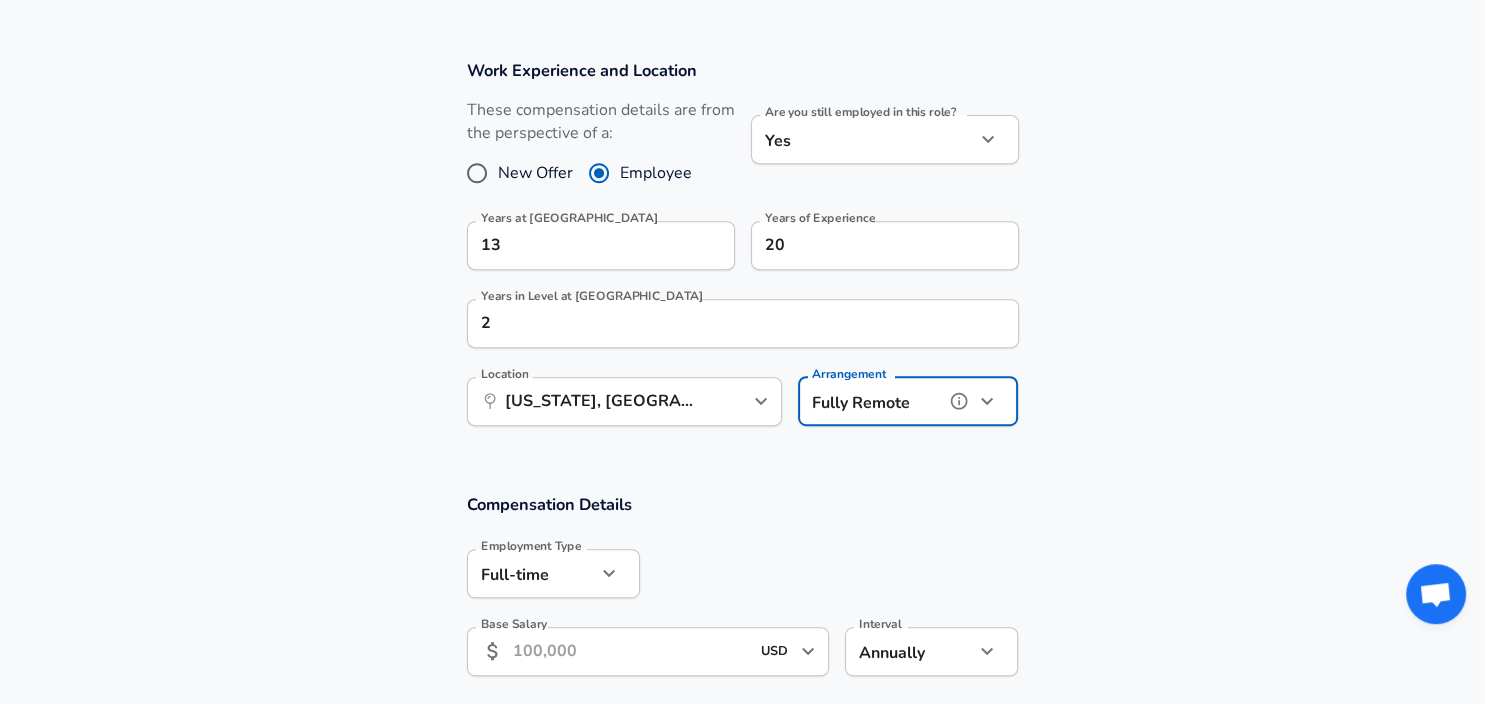scroll, scrollTop: 860, scrollLeft: 0, axis: vertical 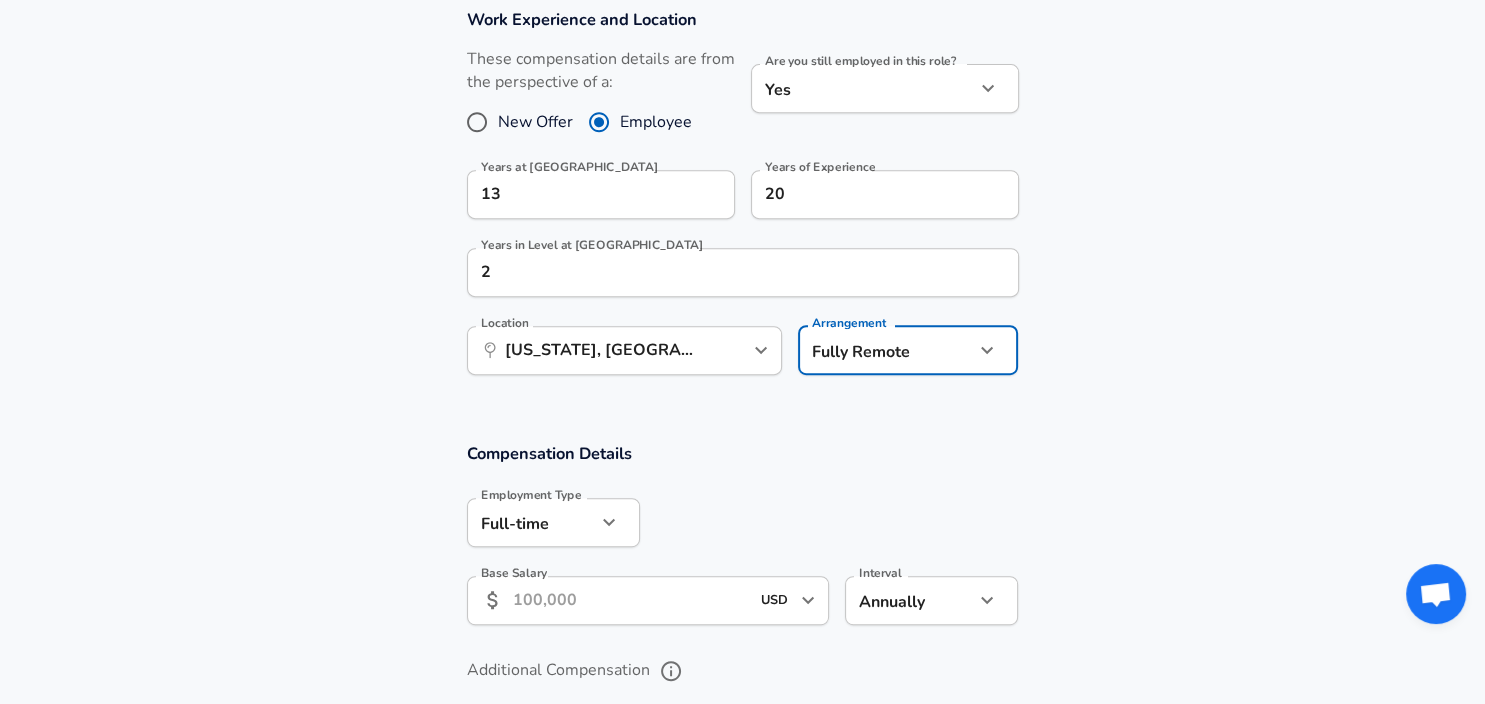 click on "Base Salary" at bounding box center (631, 600) 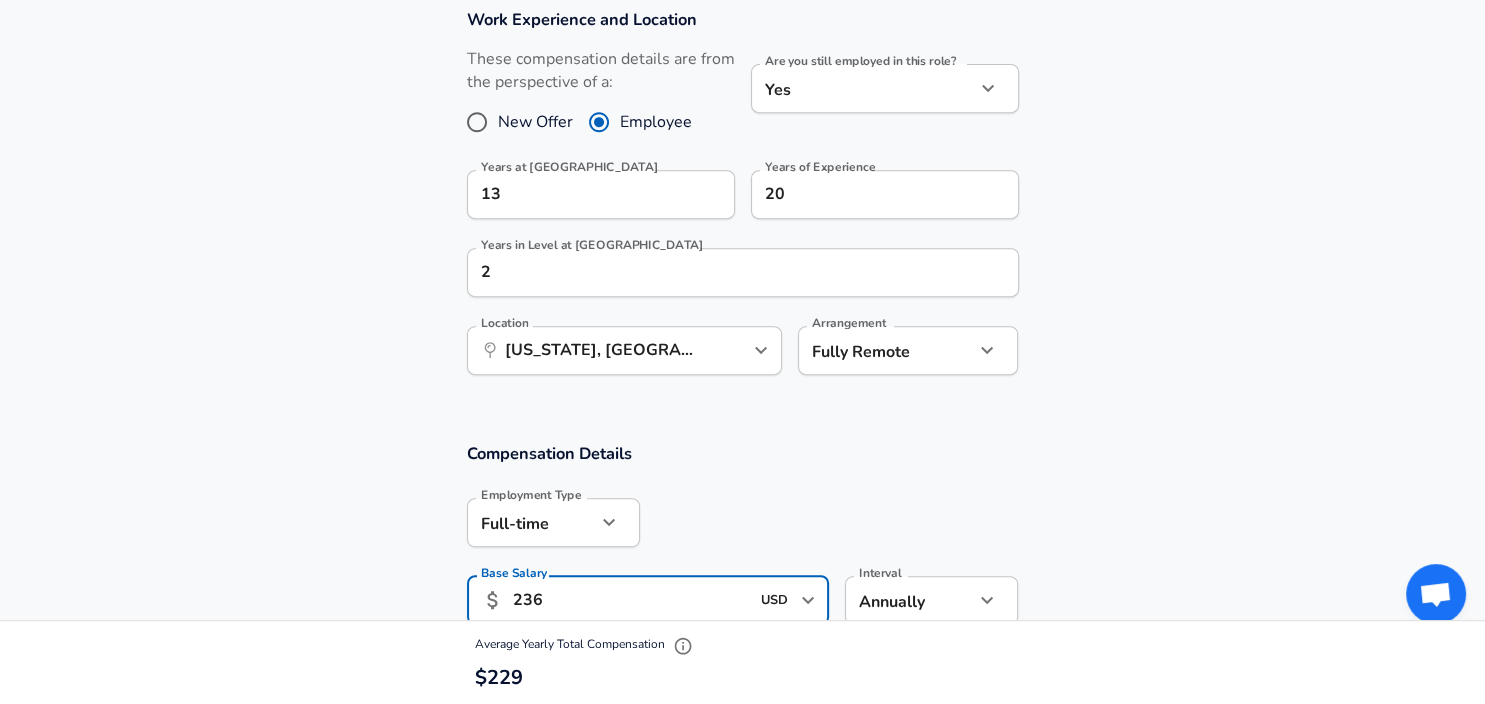 scroll, scrollTop: 1076, scrollLeft: 0, axis: vertical 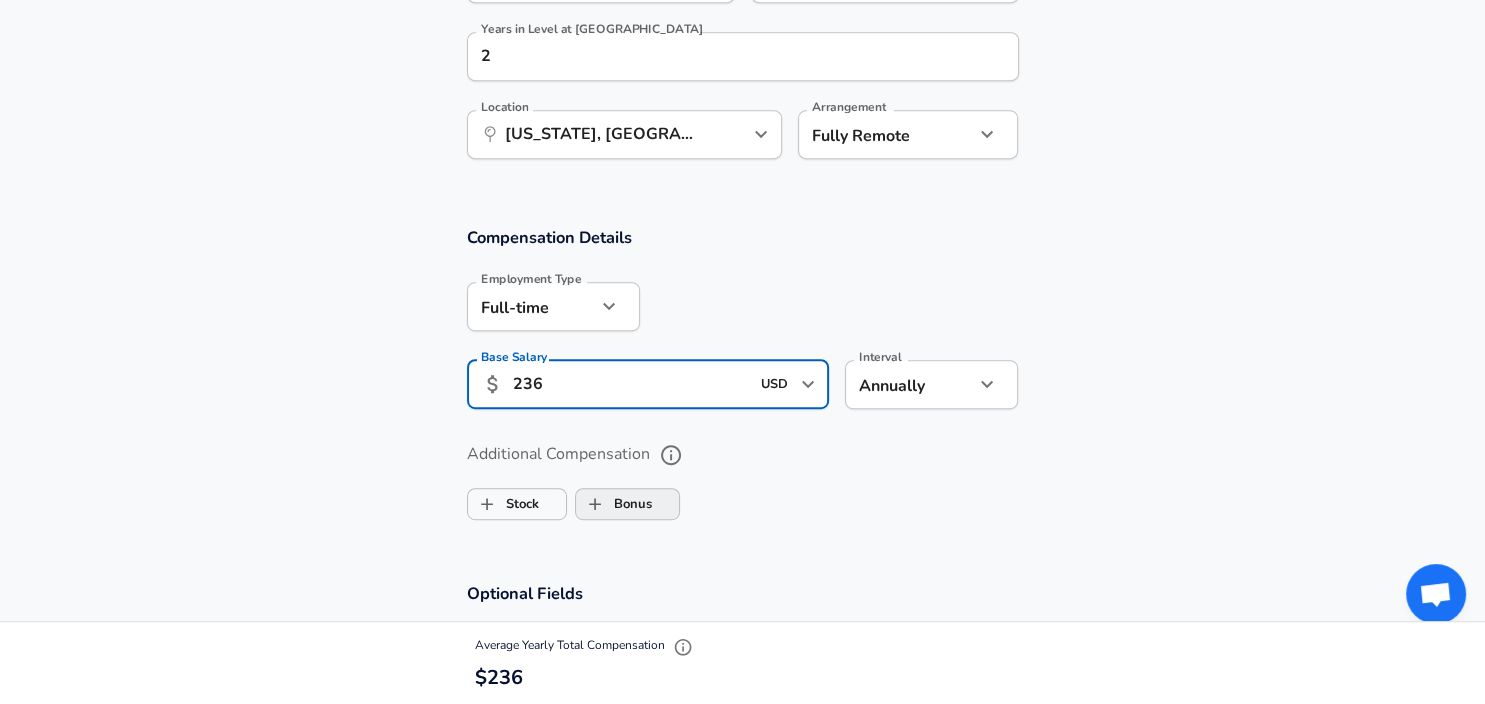 click on "Stock Bonus" at bounding box center (743, 500) 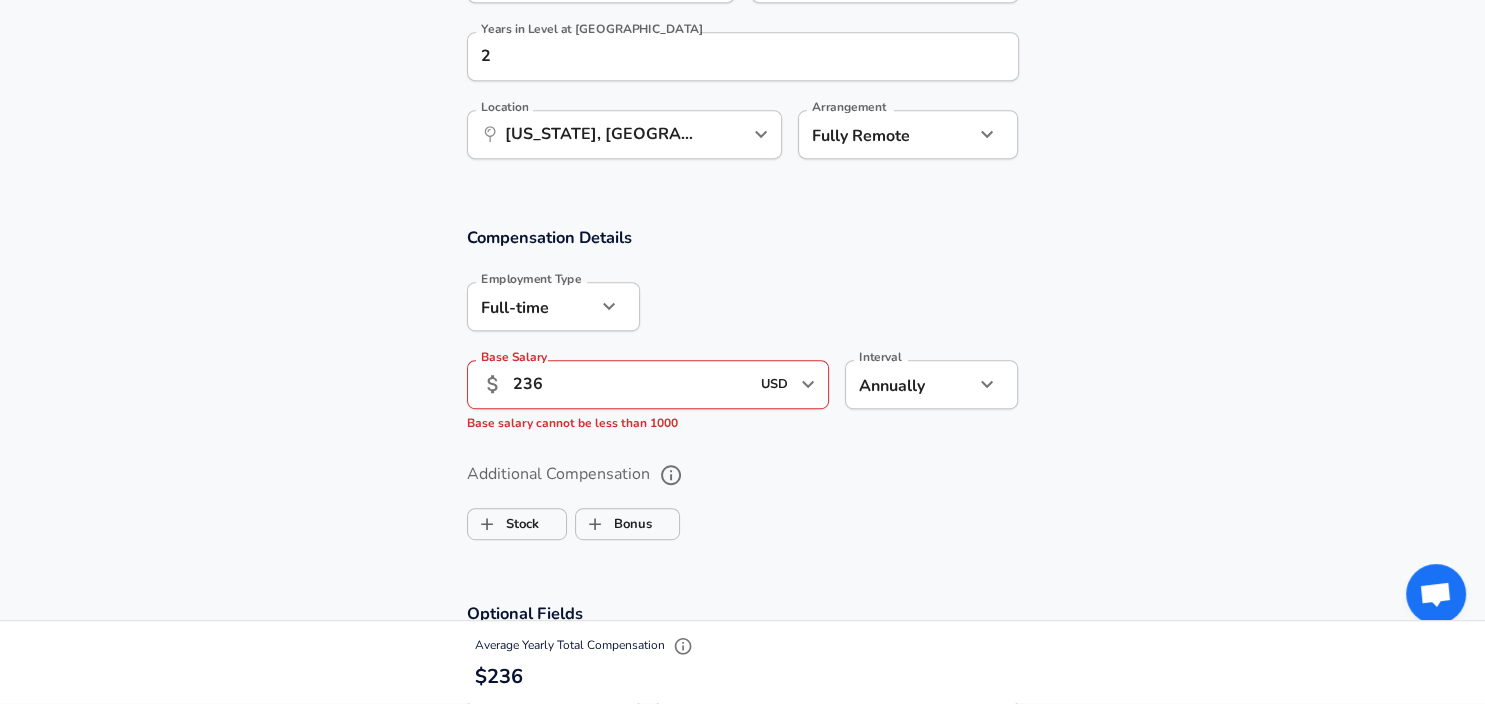 click on "236" at bounding box center (631, 384) 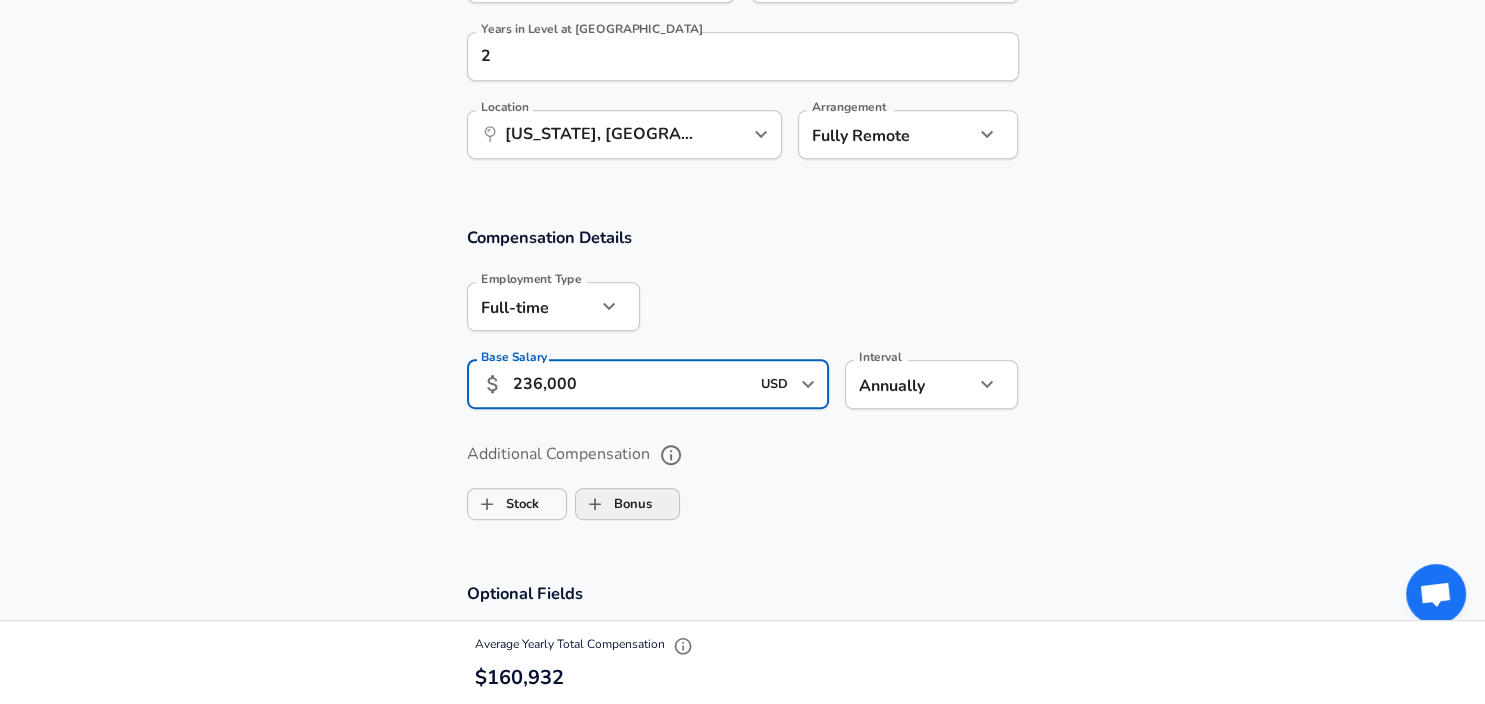 type on "236,000" 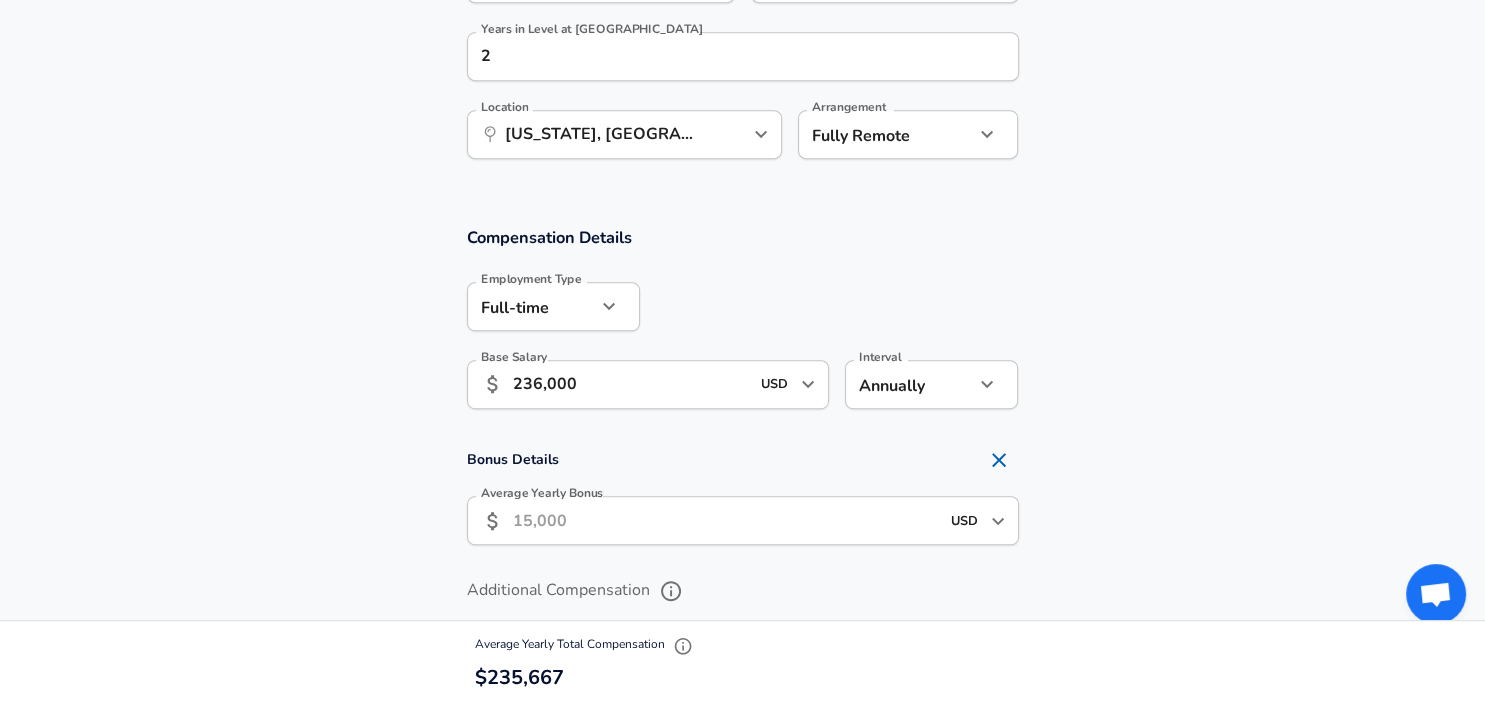 checkbox on "true" 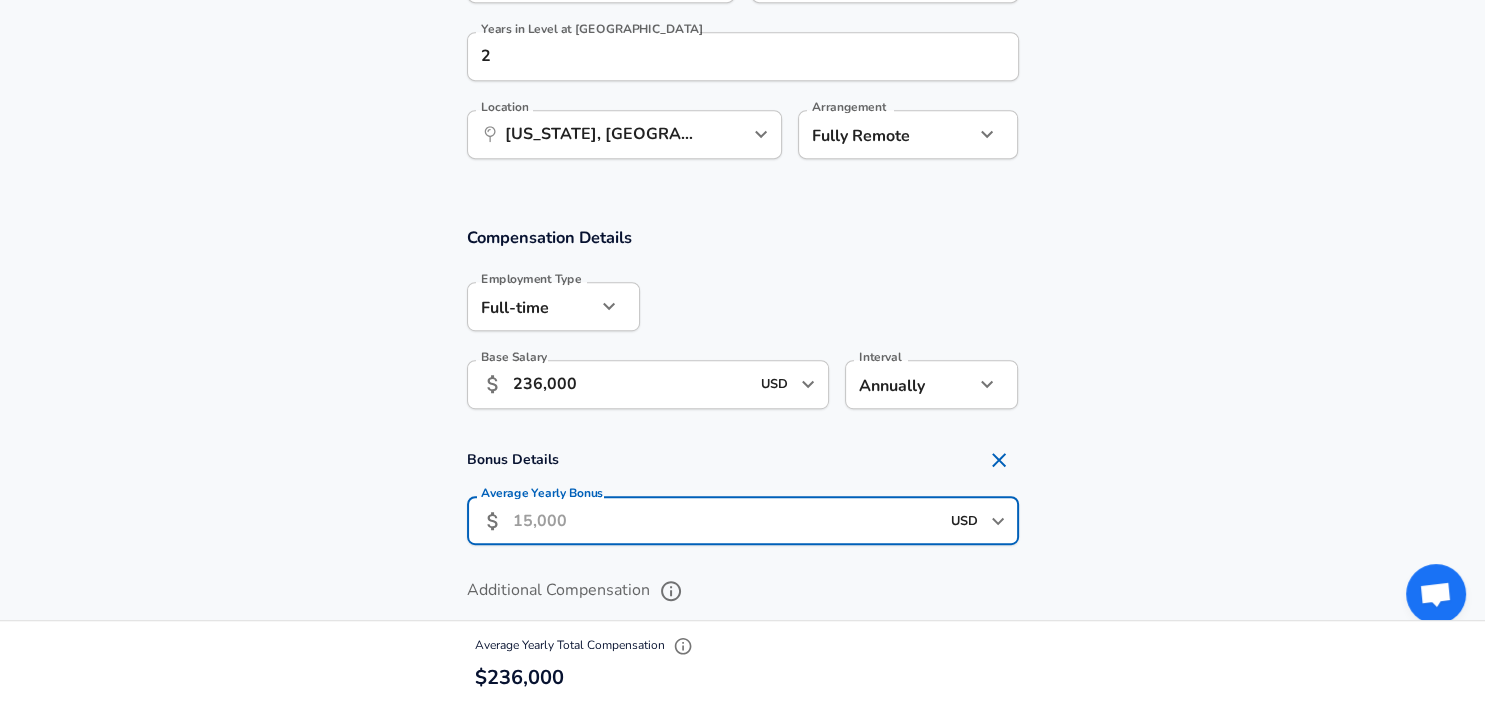 click on "Average Yearly Bonus" at bounding box center (726, 520) 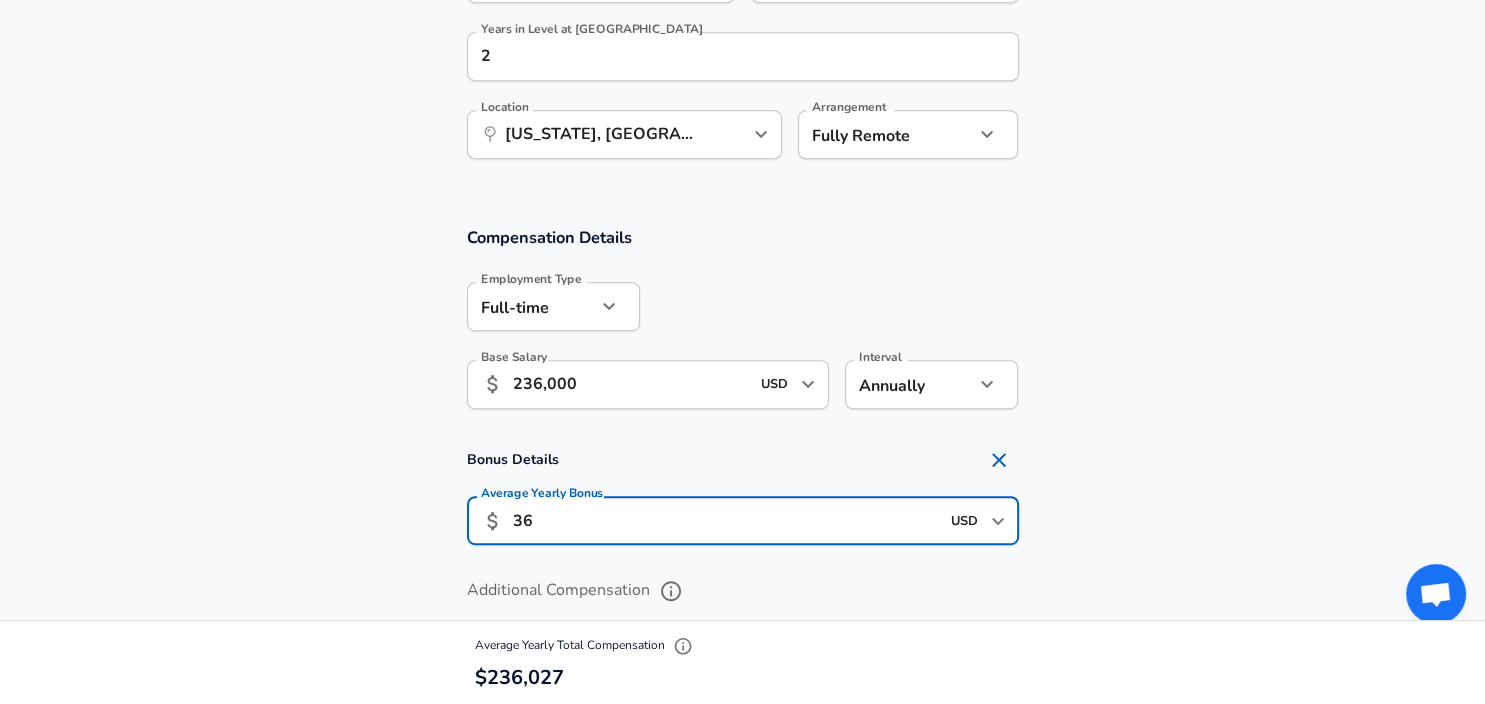 type on "3" 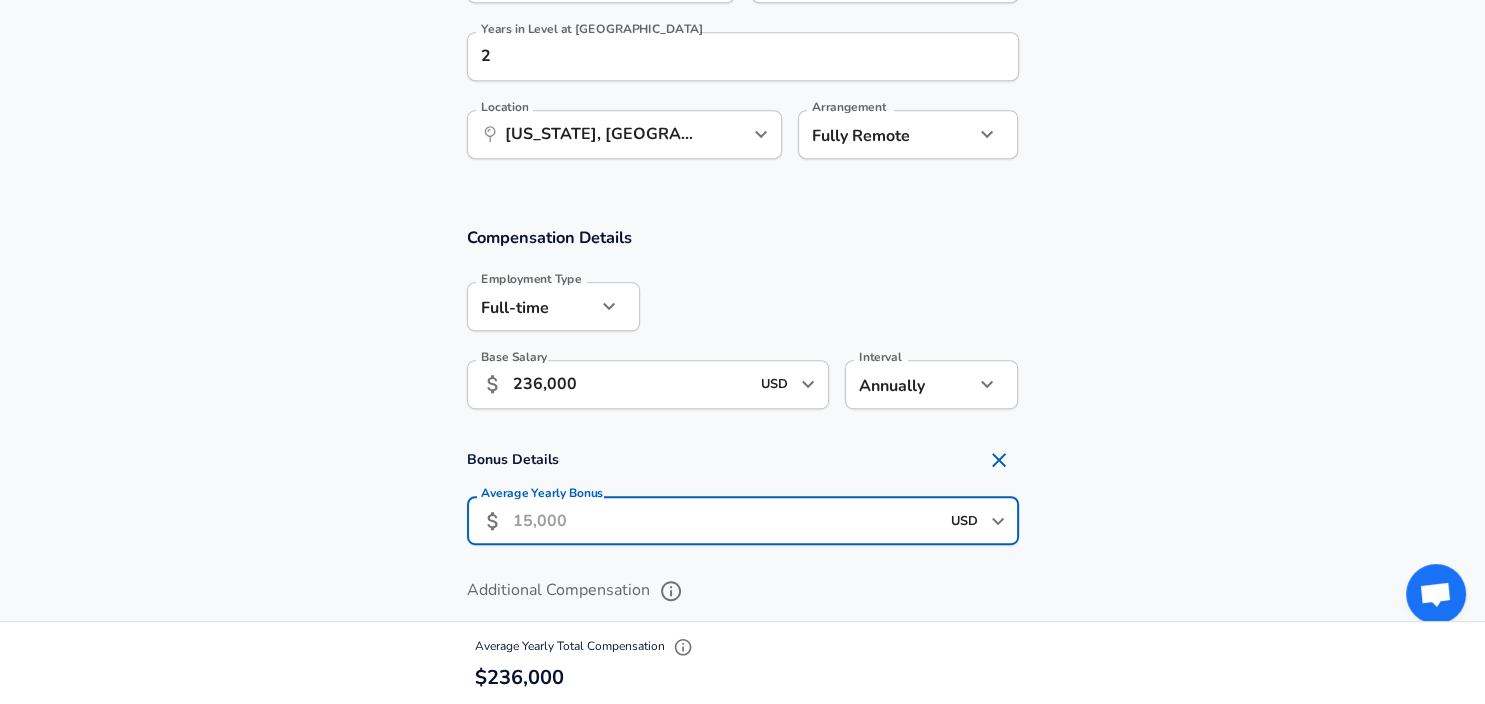 click on "Average Yearly Bonus" at bounding box center (726, 520) 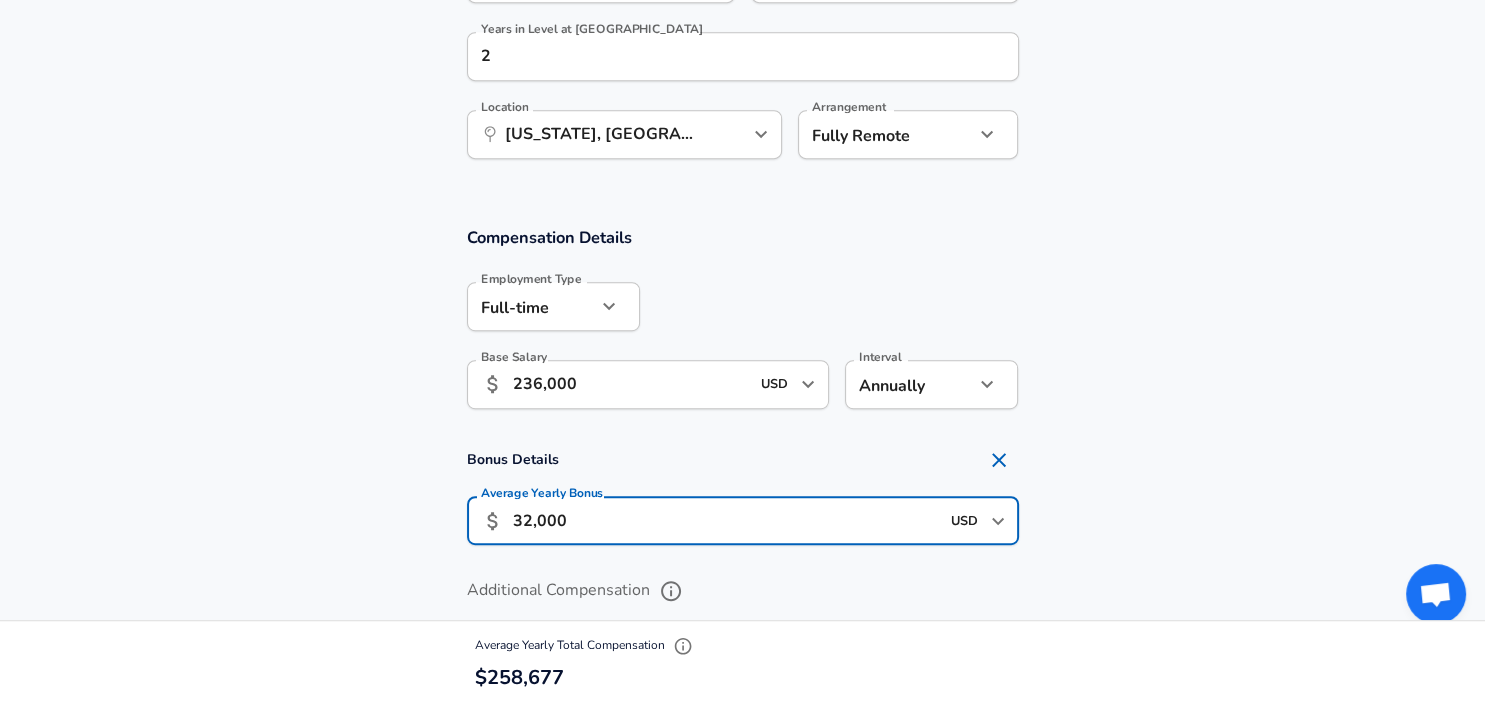 type on "32,000" 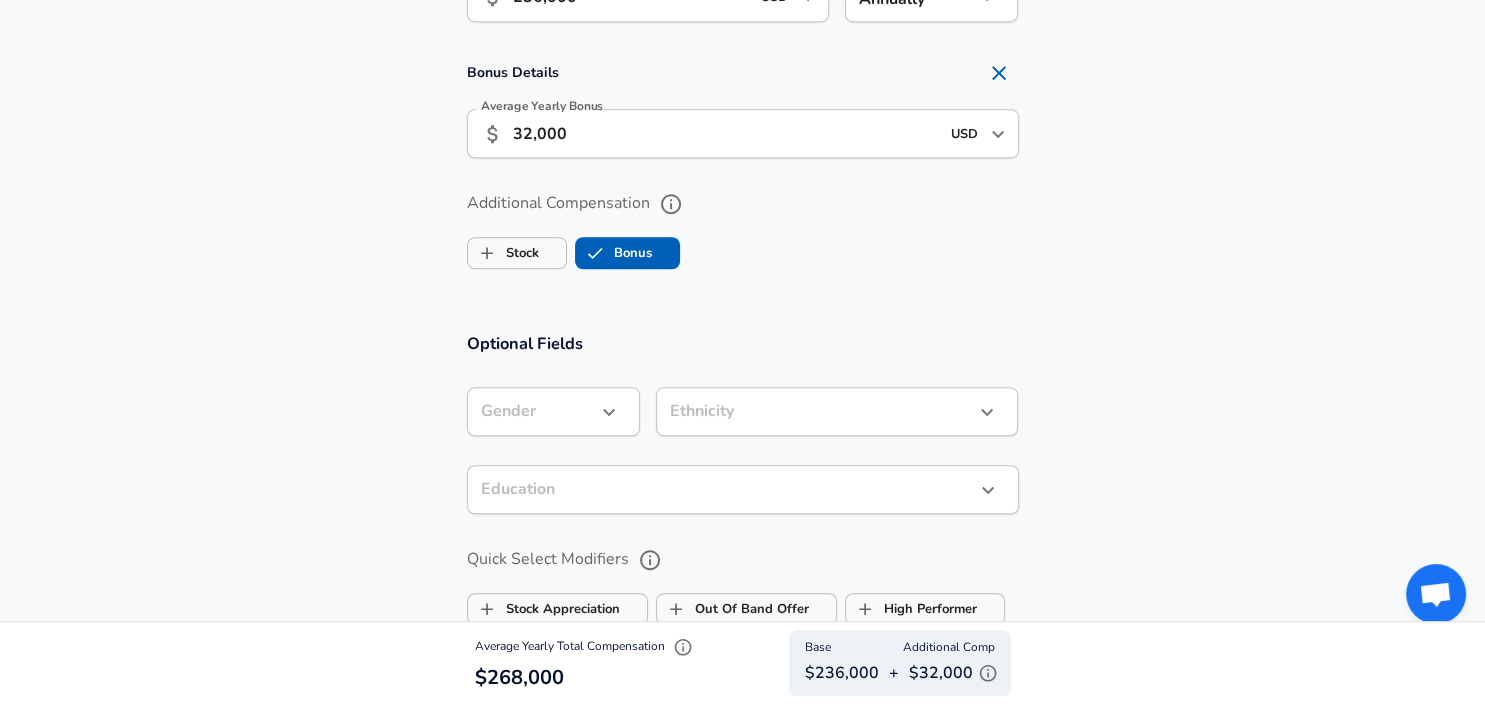scroll, scrollTop: 1508, scrollLeft: 0, axis: vertical 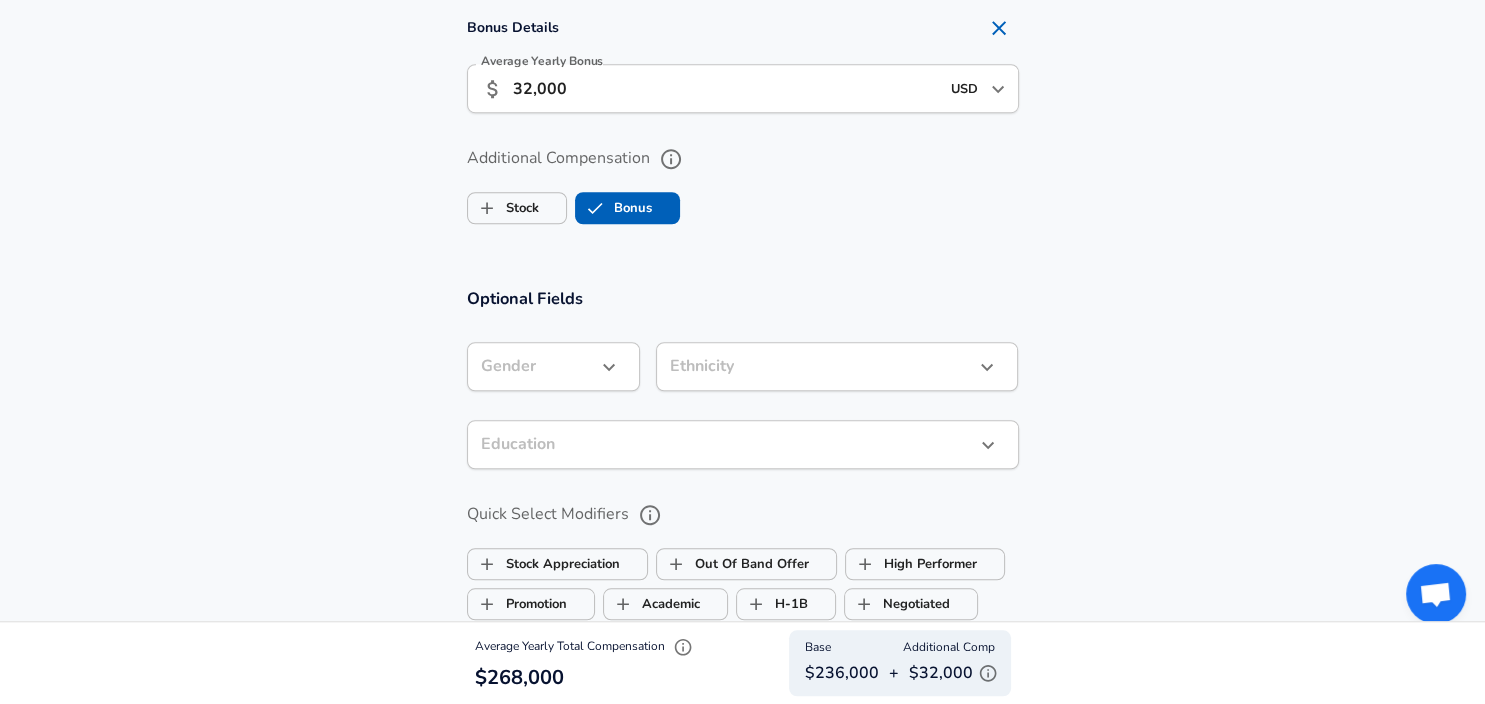 click on "Restart Add Your Salary Upload your offer letter   to verify your submission Enhance Privacy and Anonymity No Automatically hides specific fields until there are enough submissions to safely display the full details.   More Details Based on your submission and the data points that we have already collected, we will automatically hide and anonymize specific fields if there aren't enough data points to remain sufficiently anonymous. Company & Title Information Company NCQA Company Title Title   Select a job family that best fits your role. If you can't find one, select 'Other' to enter a custom job family Job Family Software Engineering Manager Job Family Specialization Specialization   Your level on the career ladder. e.g. L3 or Senior Product Manager or Principal Engineer or Distinguished Engineer Level ICST5 Level Work Experience and Location These compensation details are from the perspective of a: New Offer Employee Are you still employed in this role? Yes yes Are you still employed in this role? 13 20 2" at bounding box center [742, -1156] 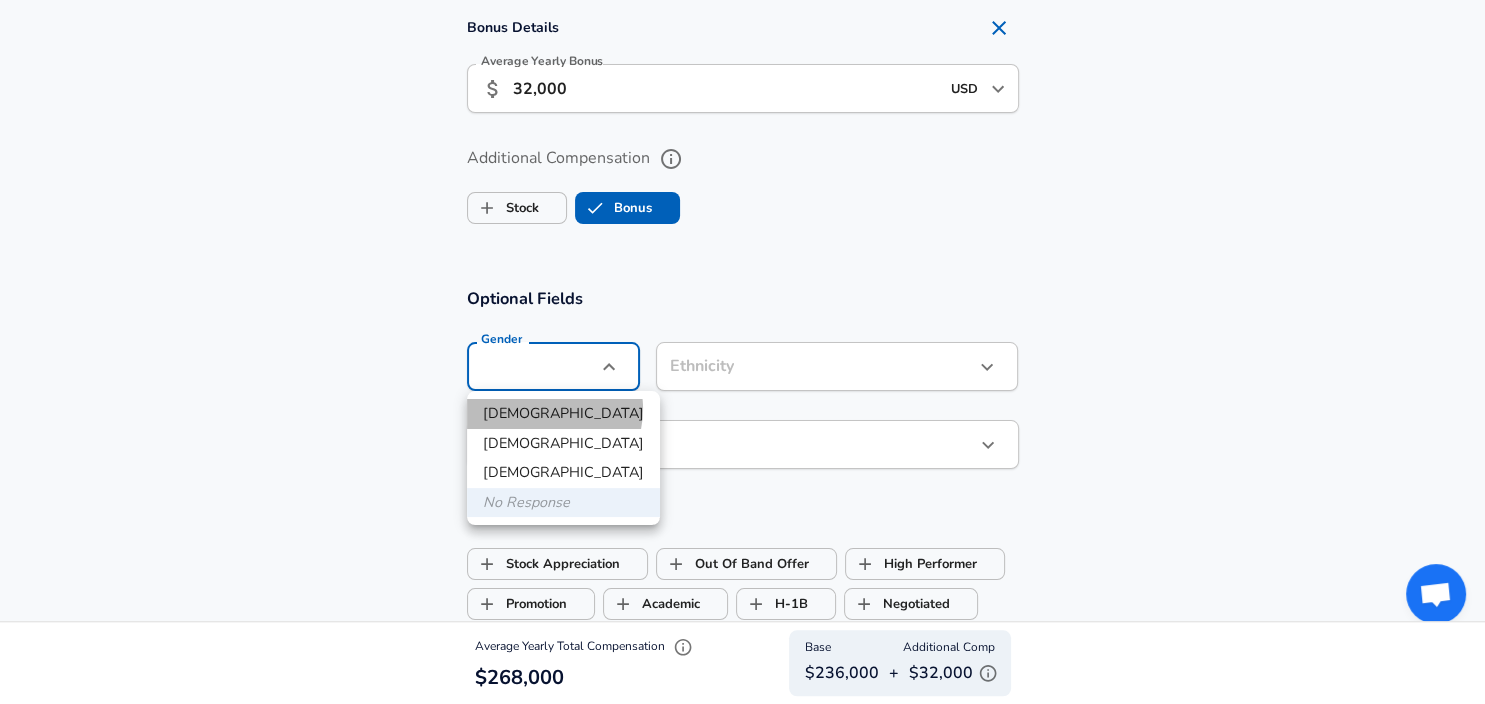 click on "[DEMOGRAPHIC_DATA]" at bounding box center (563, 414) 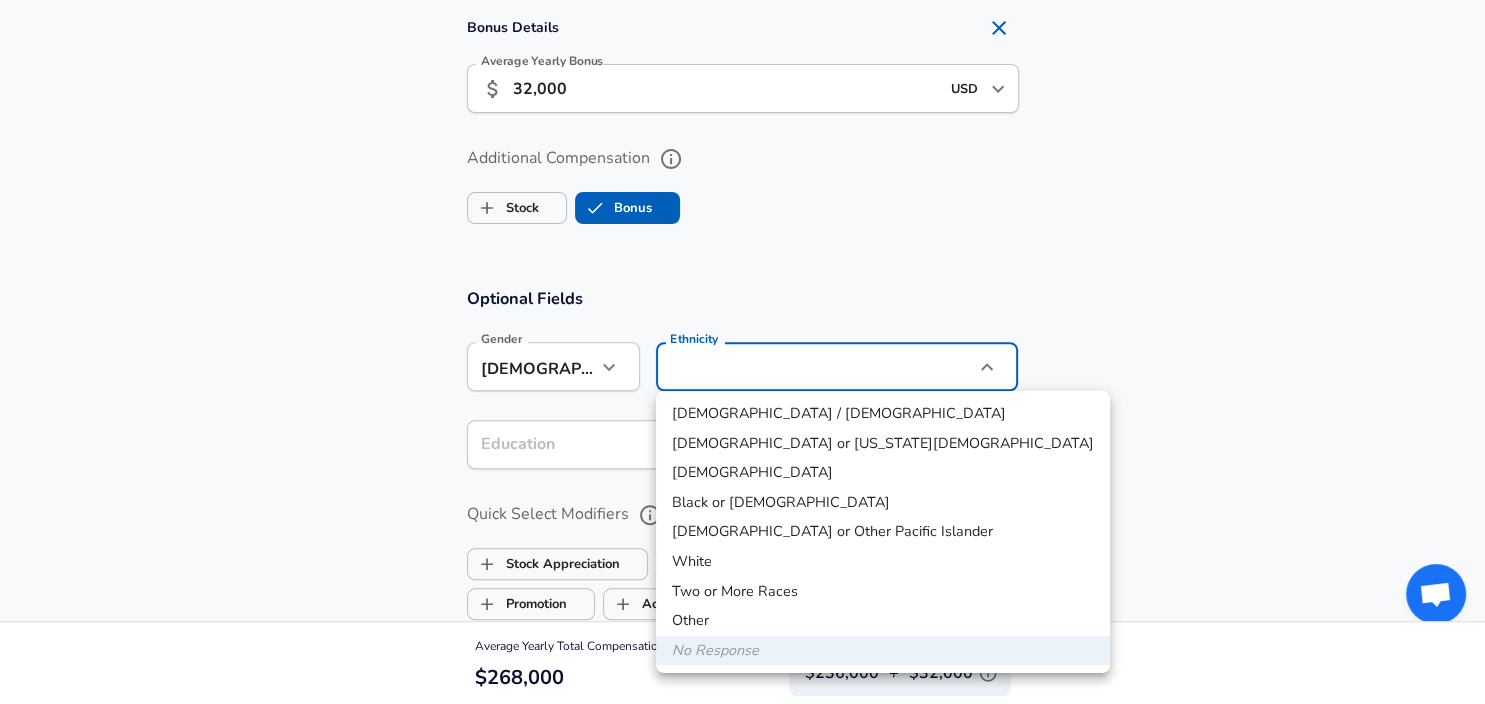 click on "Restart Add Your Salary Upload your offer letter   to verify your submission Enhance Privacy and Anonymity No Automatically hides specific fields until there are enough submissions to safely display the full details.   More Details Based on your submission and the data points that we have already collected, we will automatically hide and anonymize specific fields if there aren't enough data points to remain sufficiently anonymous. Company & Title Information Company NCQA Company Title Title   Select a job family that best fits your role. If you can't find one, select 'Other' to enter a custom job family Job Family Software Engineering Manager Job Family Specialization Specialization   Your level on the career ladder. e.g. L3 or Senior Product Manager or Principal Engineer or Distinguished Engineer Level ICST5 Level Work Experience and Location These compensation details are from the perspective of a: New Offer Employee Are you still employed in this role? Yes yes Are you still employed in this role? 13 20 2" at bounding box center (742, -1156) 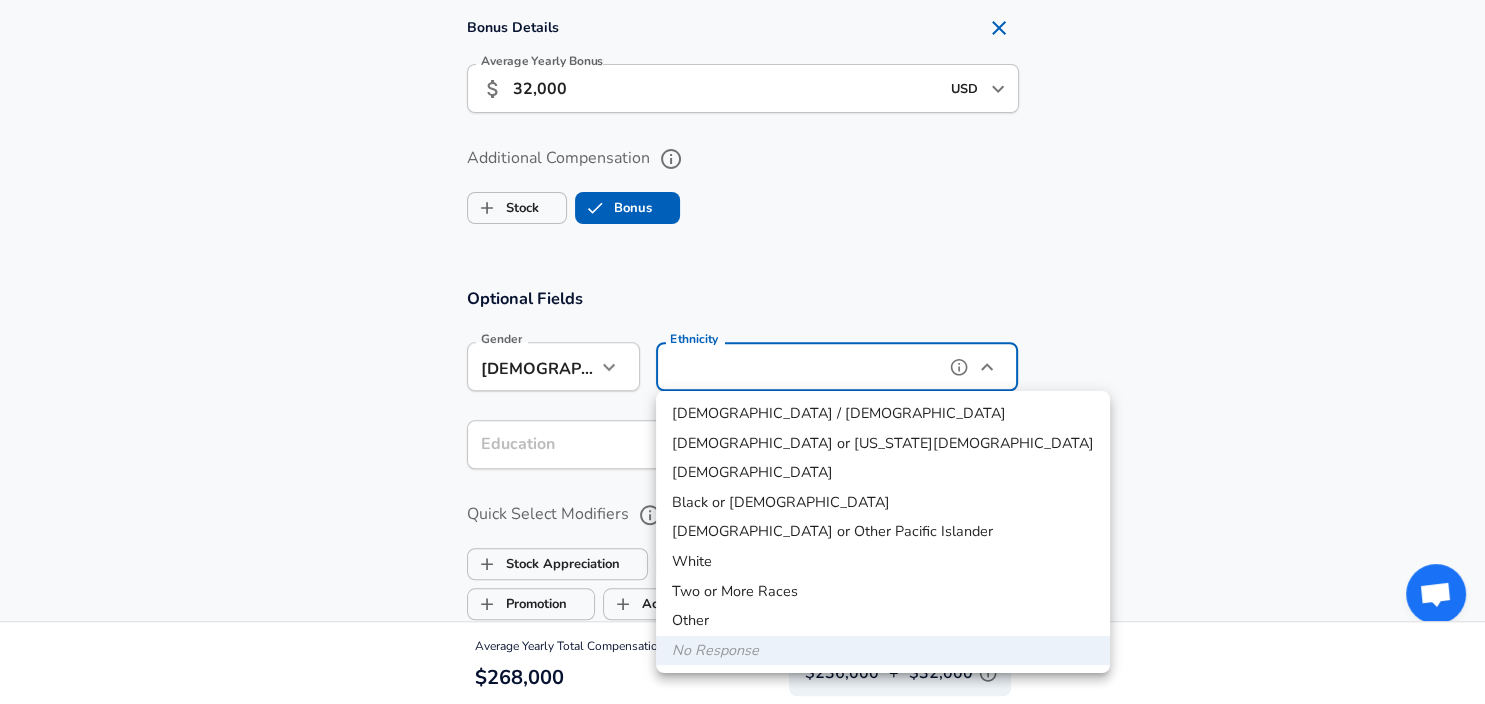 type on "White" 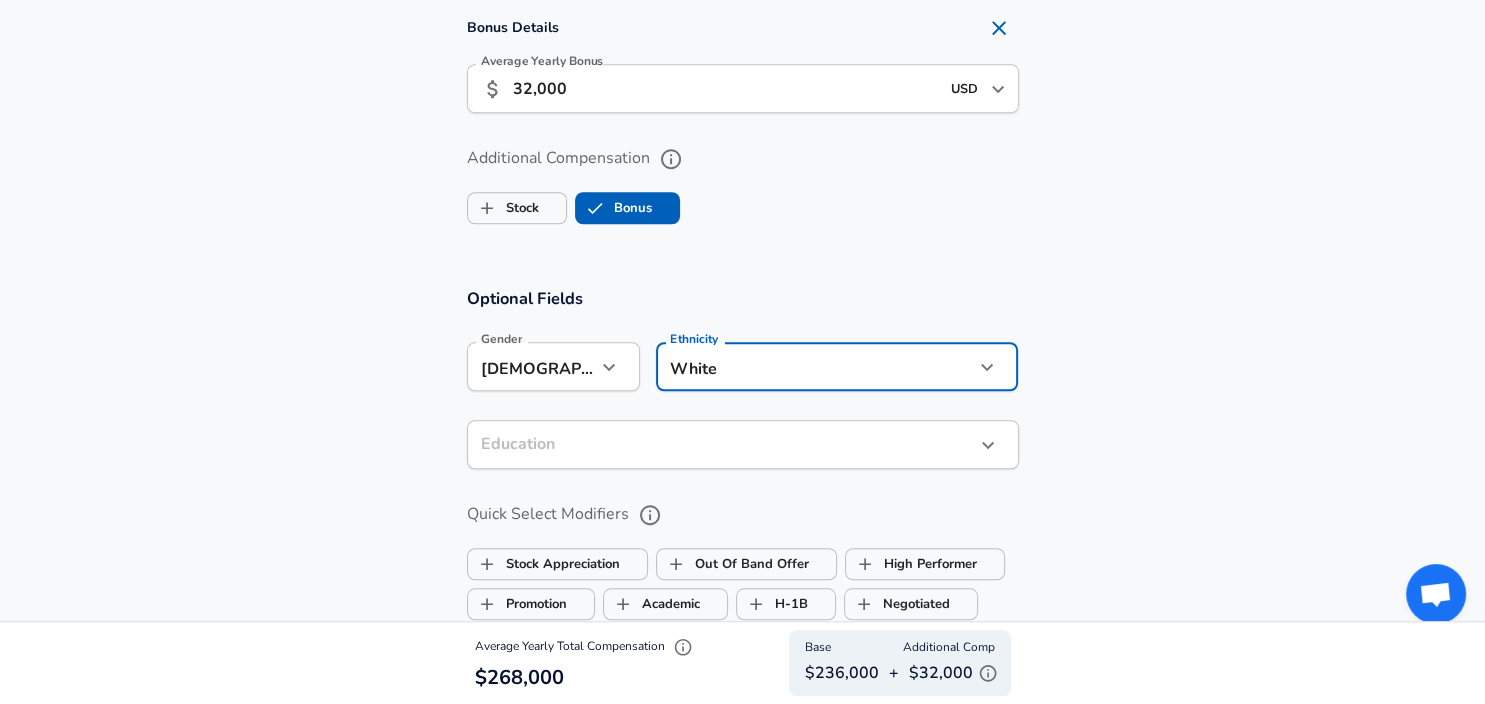 click on "Restart Add Your Salary Upload your offer letter   to verify your submission Enhance Privacy and Anonymity No Automatically hides specific fields until there are enough submissions to safely display the full details.   More Details Based on your submission and the data points that we have already collected, we will automatically hide and anonymize specific fields if there aren't enough data points to remain sufficiently anonymous. Company & Title Information Company NCQA Company Title Title   Select a job family that best fits your role. If you can't find one, select 'Other' to enter a custom job family Job Family Software Engineering Manager Job Family Specialization Specialization   Your level on the career ladder. e.g. L3 or Senior Product Manager or Principal Engineer or Distinguished Engineer Level ICST5 Level Work Experience and Location These compensation details are from the perspective of a: New Offer Employee Are you still employed in this role? Yes yes Are you still employed in this role? 13 20 2" at bounding box center (742, -1156) 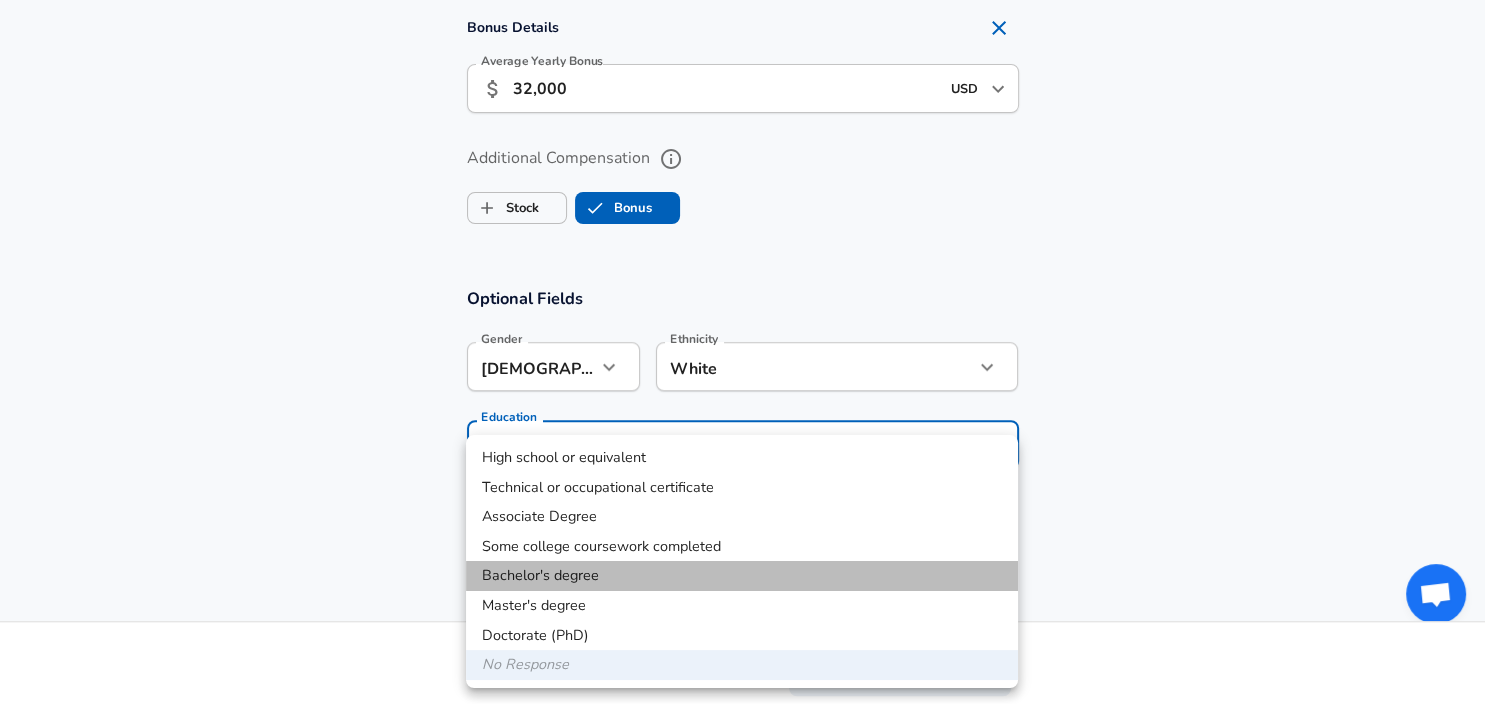 click on "Bachelor's degree" at bounding box center [742, 576] 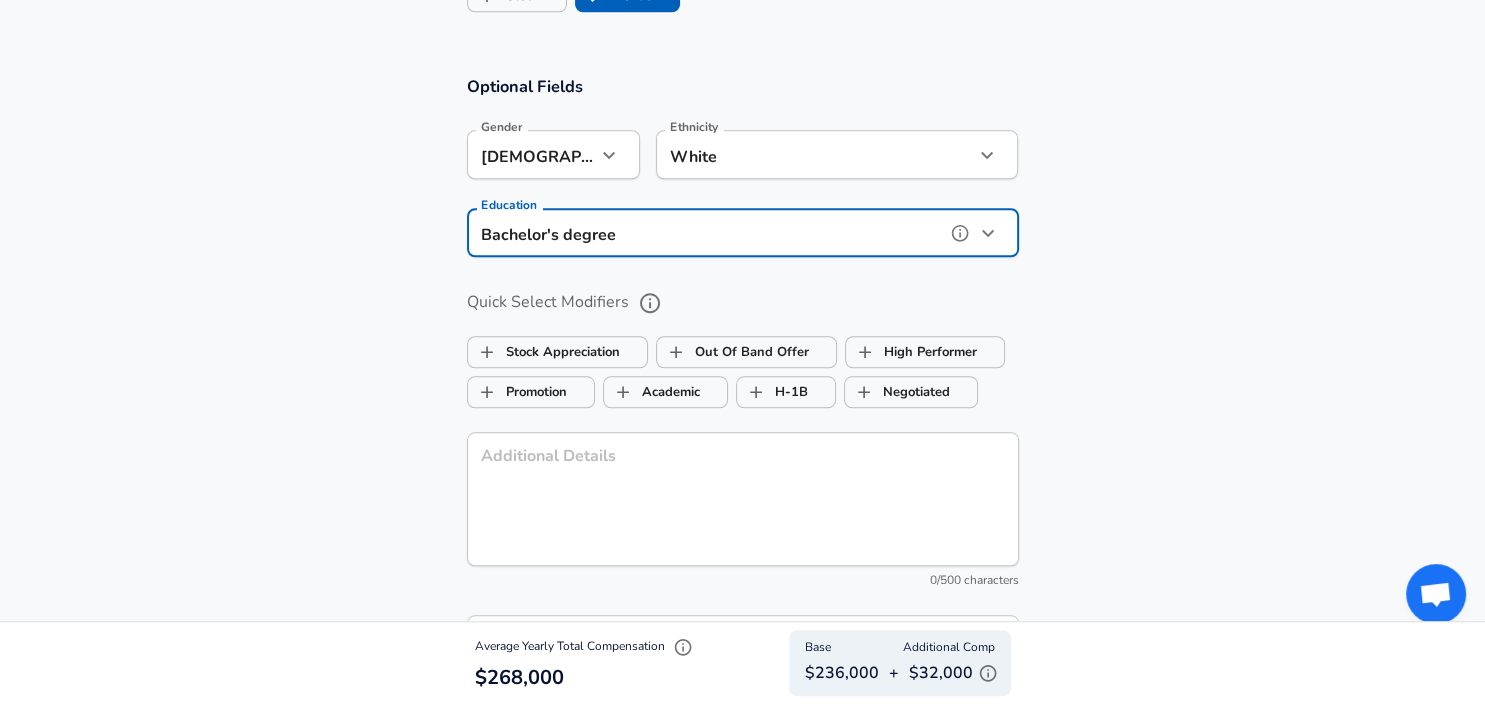 scroll, scrollTop: 1724, scrollLeft: 0, axis: vertical 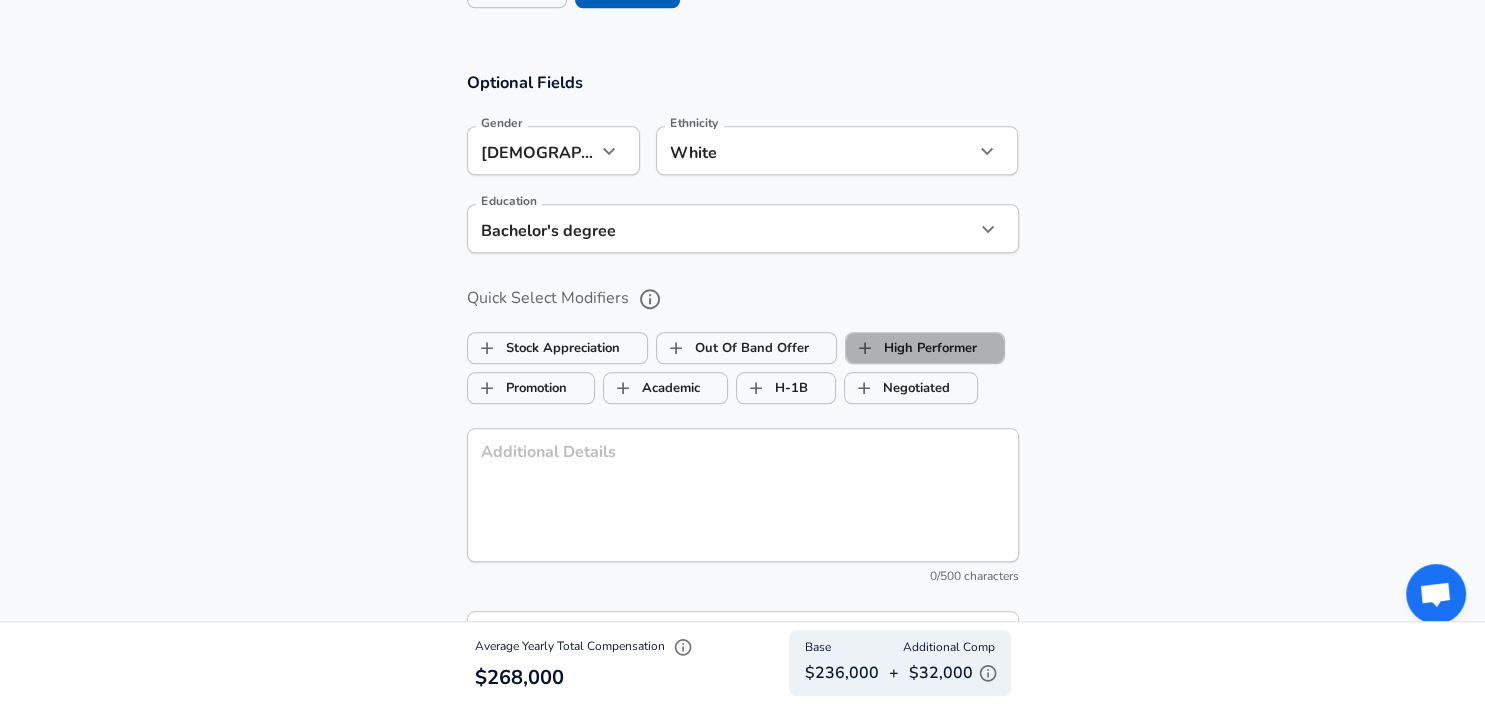 click on "High Performer" at bounding box center [911, 348] 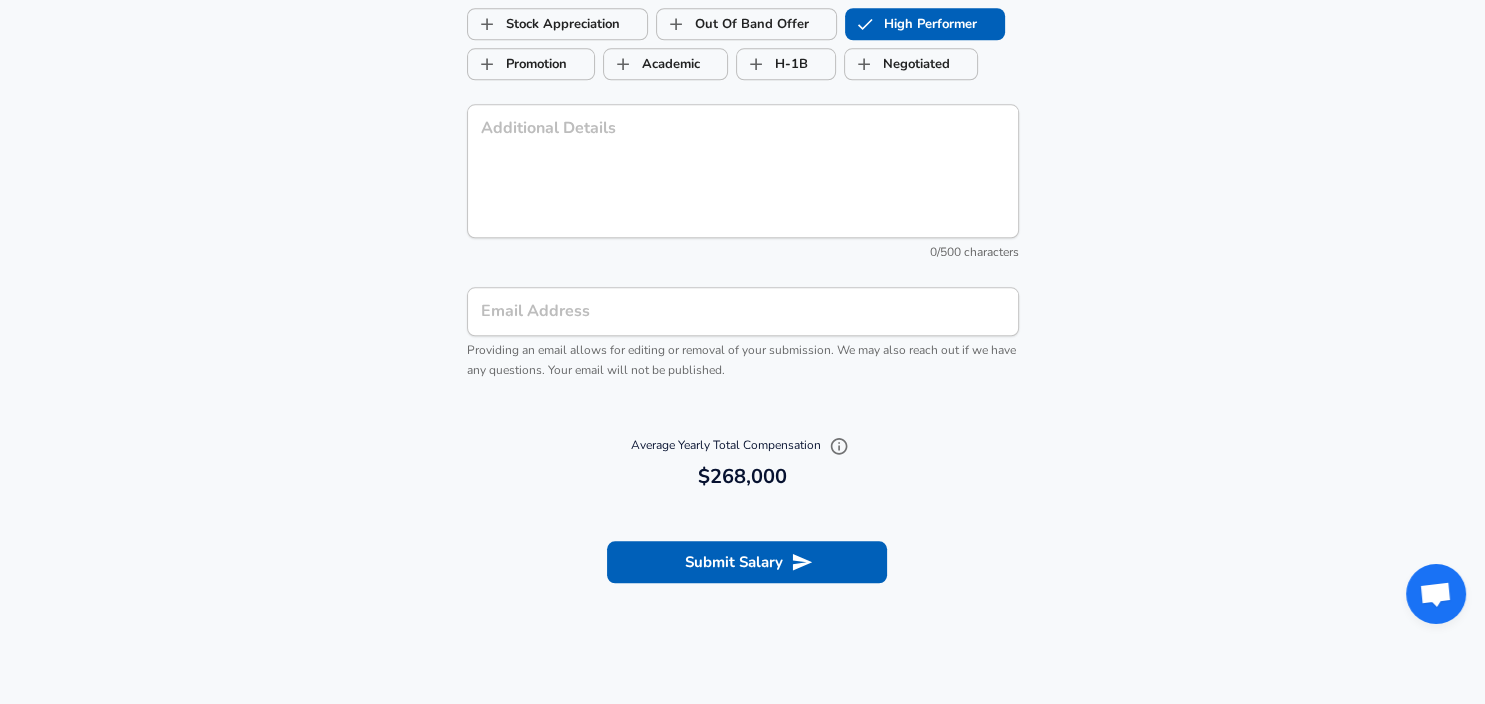 scroll, scrollTop: 2084, scrollLeft: 0, axis: vertical 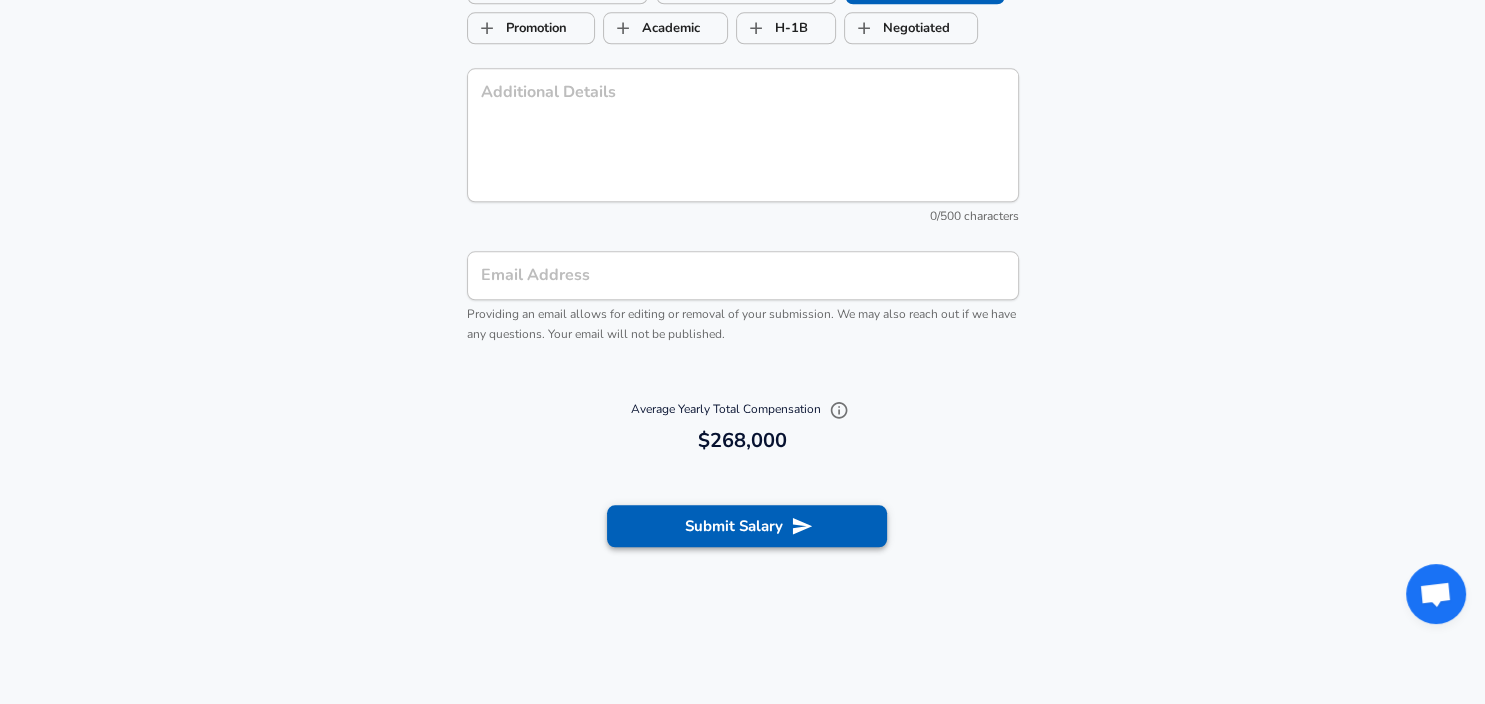 click on "Submit Salary" at bounding box center [747, 526] 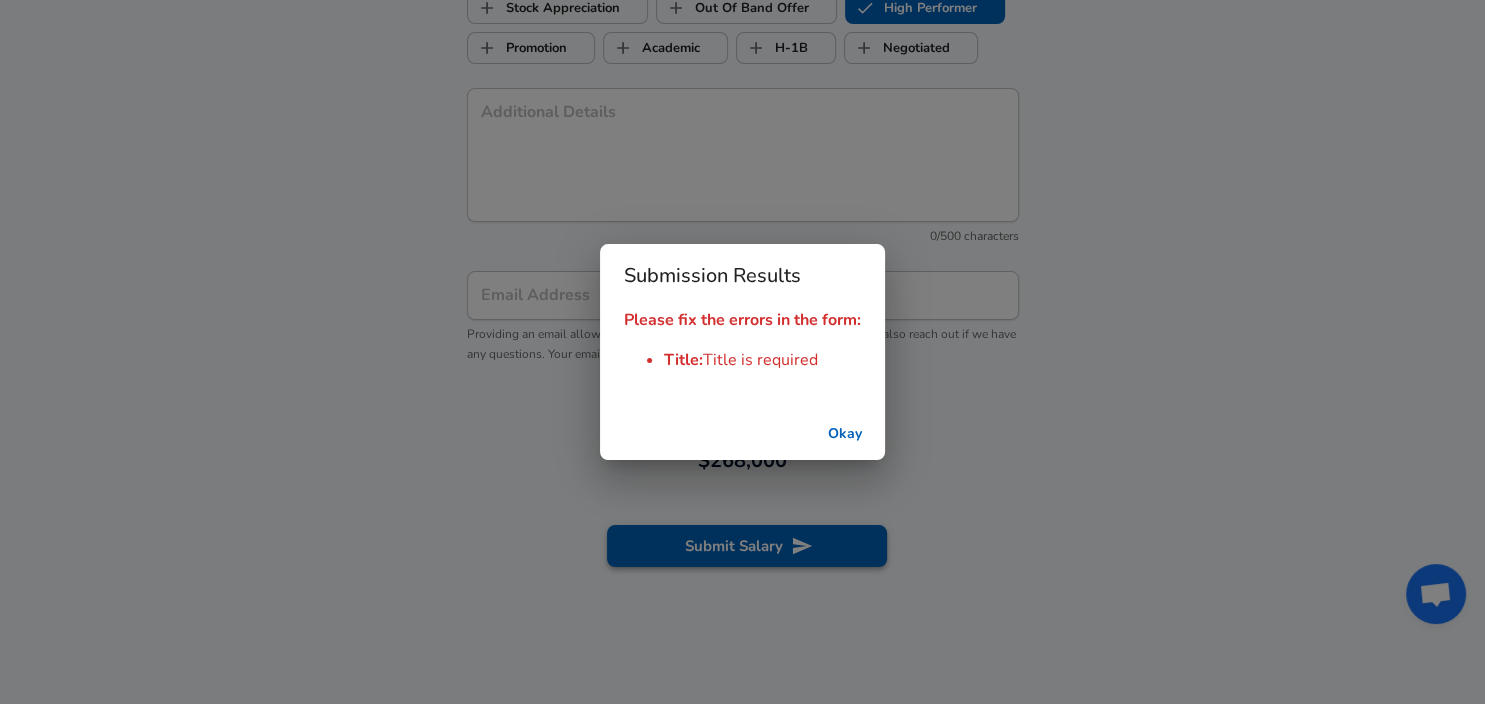 scroll, scrollTop: 2103, scrollLeft: 0, axis: vertical 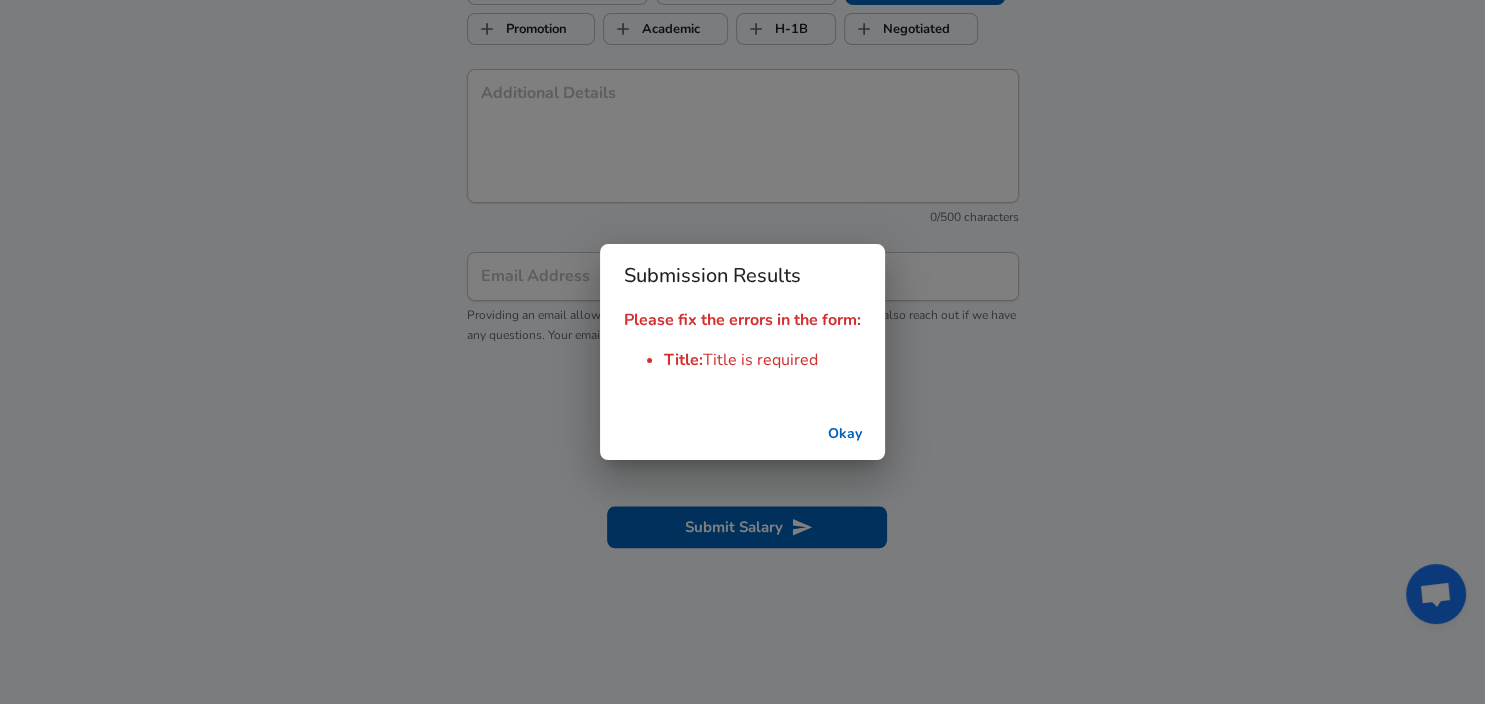 click on "Submission Results Please fix the errors in the form: Title :  Title is required Okay" at bounding box center [742, 352] 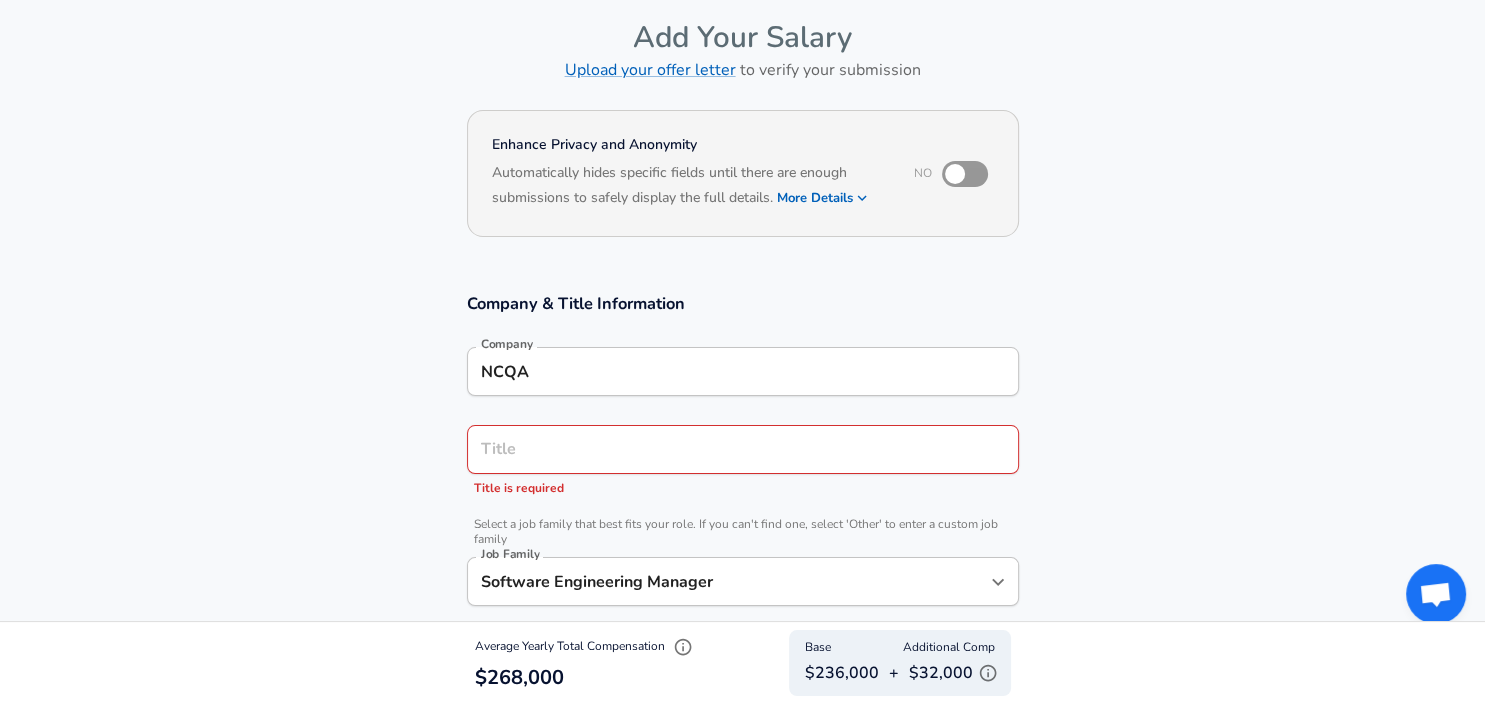 click on "Title" at bounding box center [743, 449] 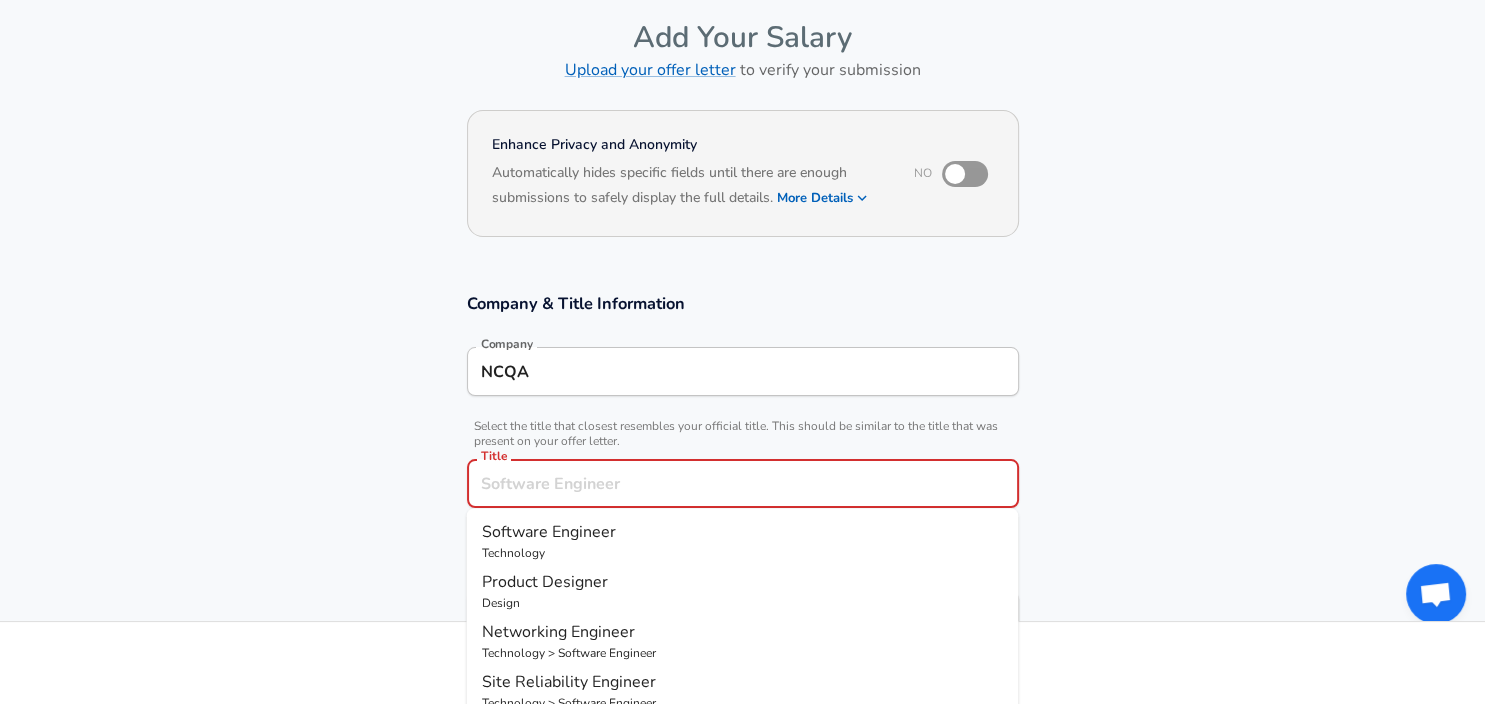 scroll, scrollTop: 127, scrollLeft: 0, axis: vertical 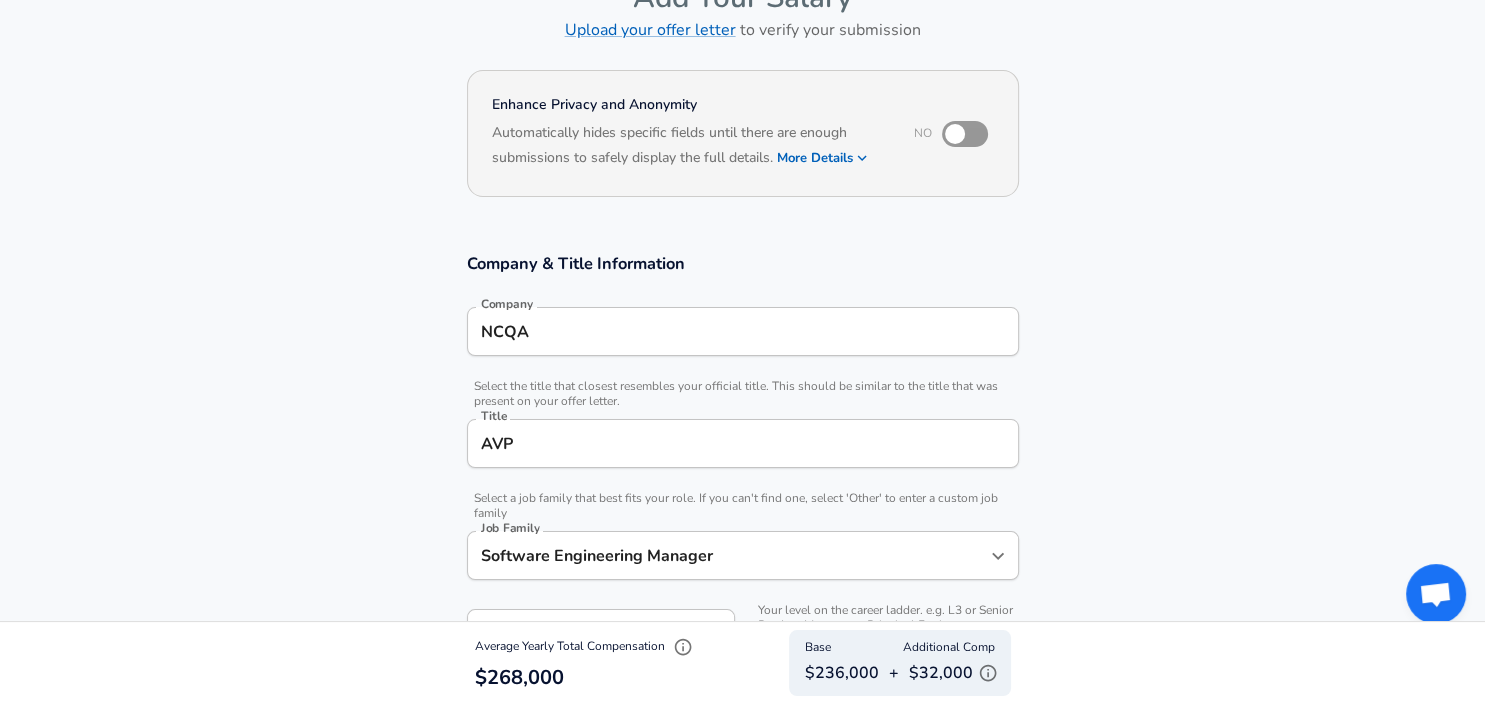 click on "Company & Title Information Company NCQA Company   Select the title that closest resembles your official title. This should be similar to the title that was present on your offer letter. Title AVP Title   Select a job family that best fits your role. If you can't find one, select 'Other' to enter a custom job family Job Family Software Engineering Manager Job Family Specialization Specialization   Your level on the career ladder. e.g. L3 or Senior Product Manager or Principal Engineer or Distinguished Engineer Level ICST5 Level" at bounding box center (742, 490) 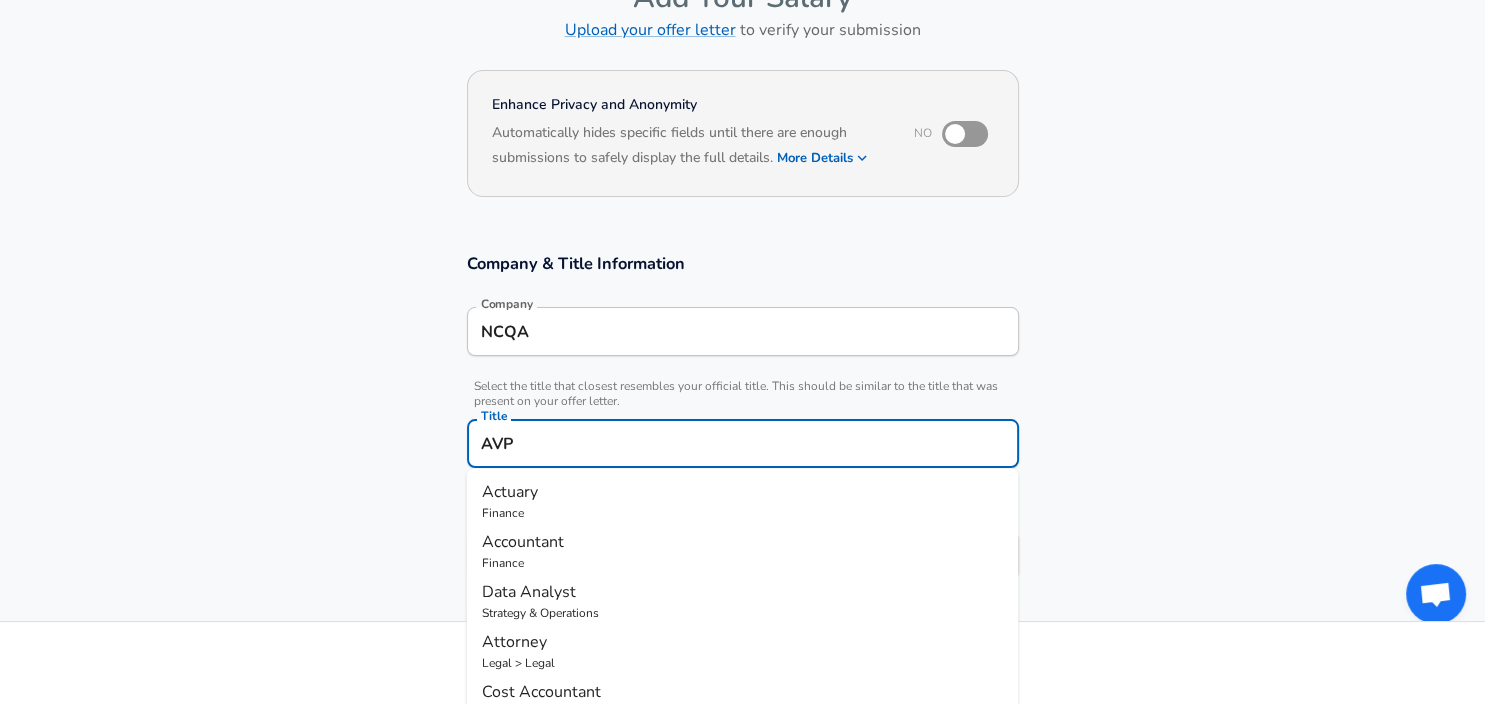 drag, startPoint x: 529, startPoint y: 451, endPoint x: 418, endPoint y: 451, distance: 111 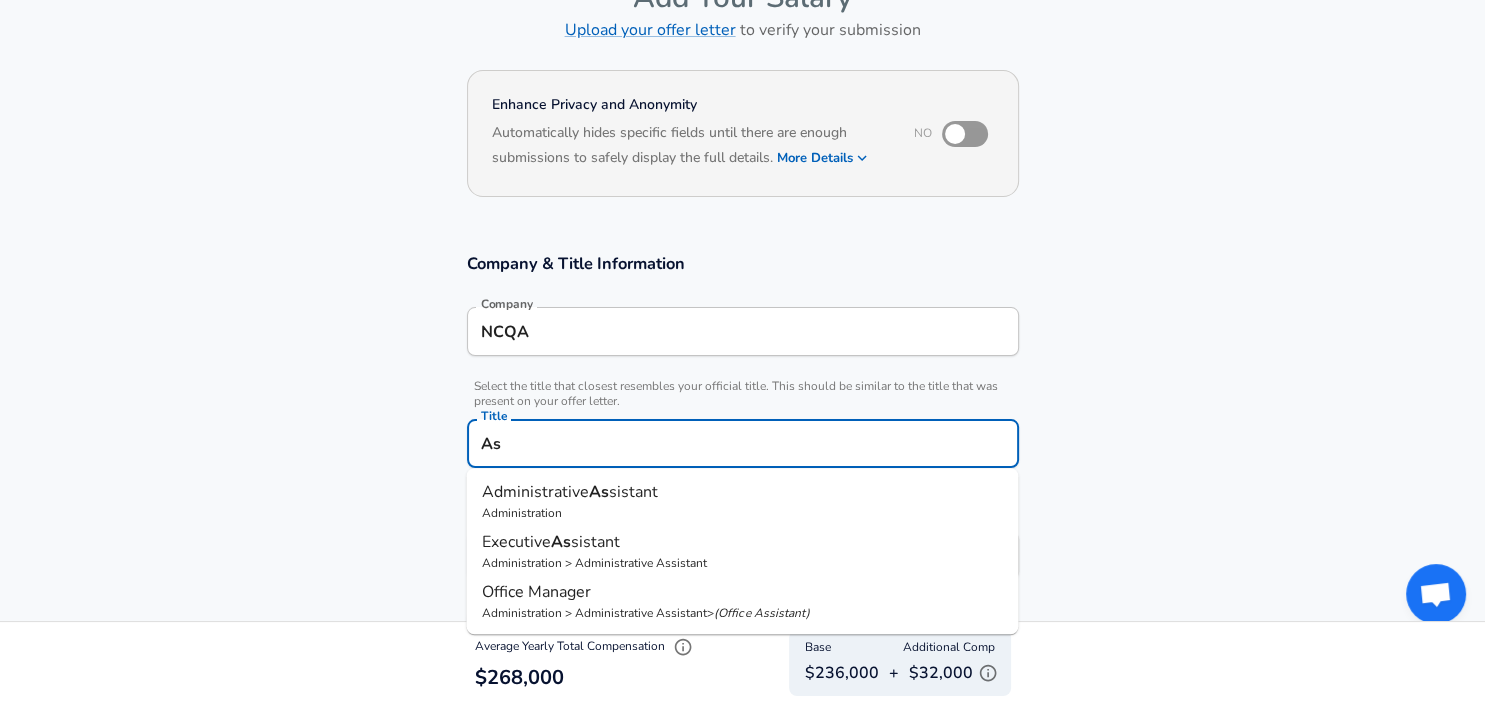 type on "A" 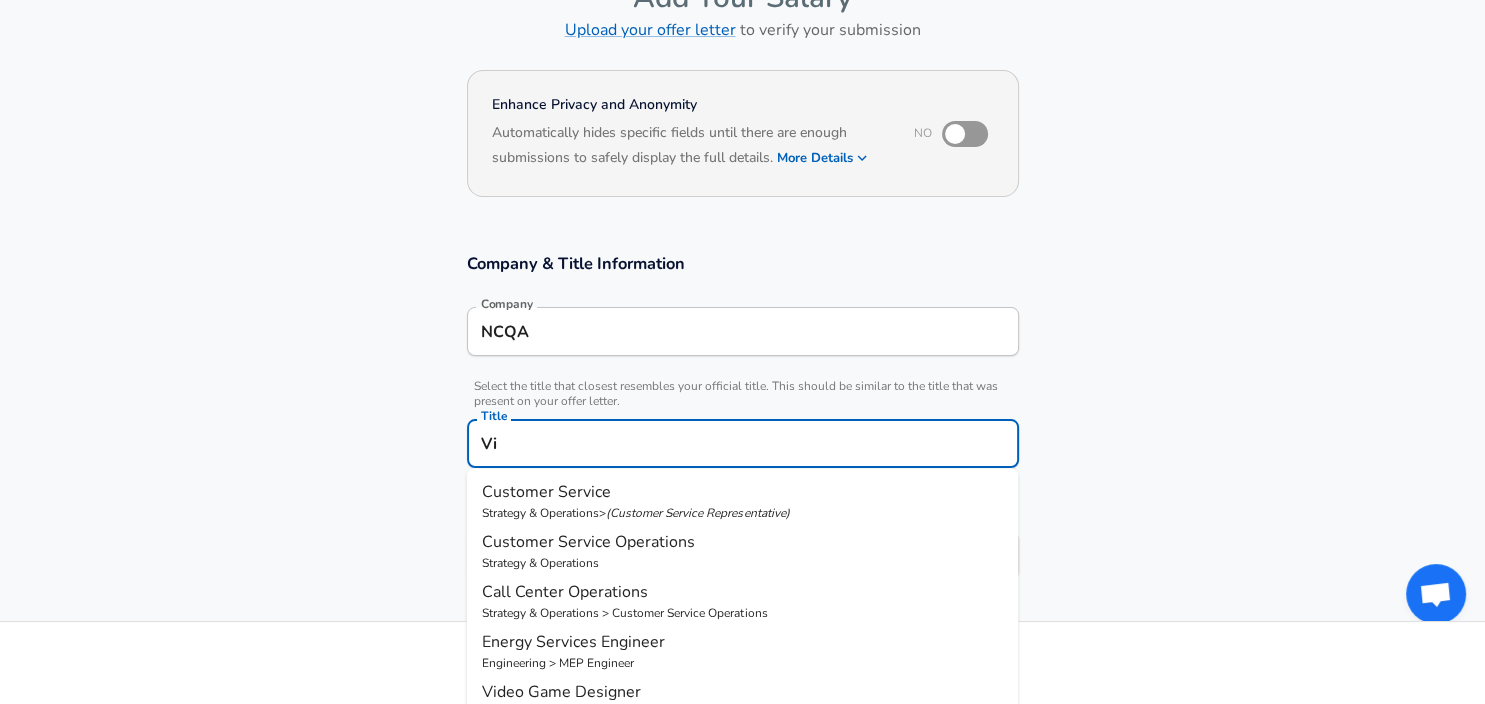 type on "V" 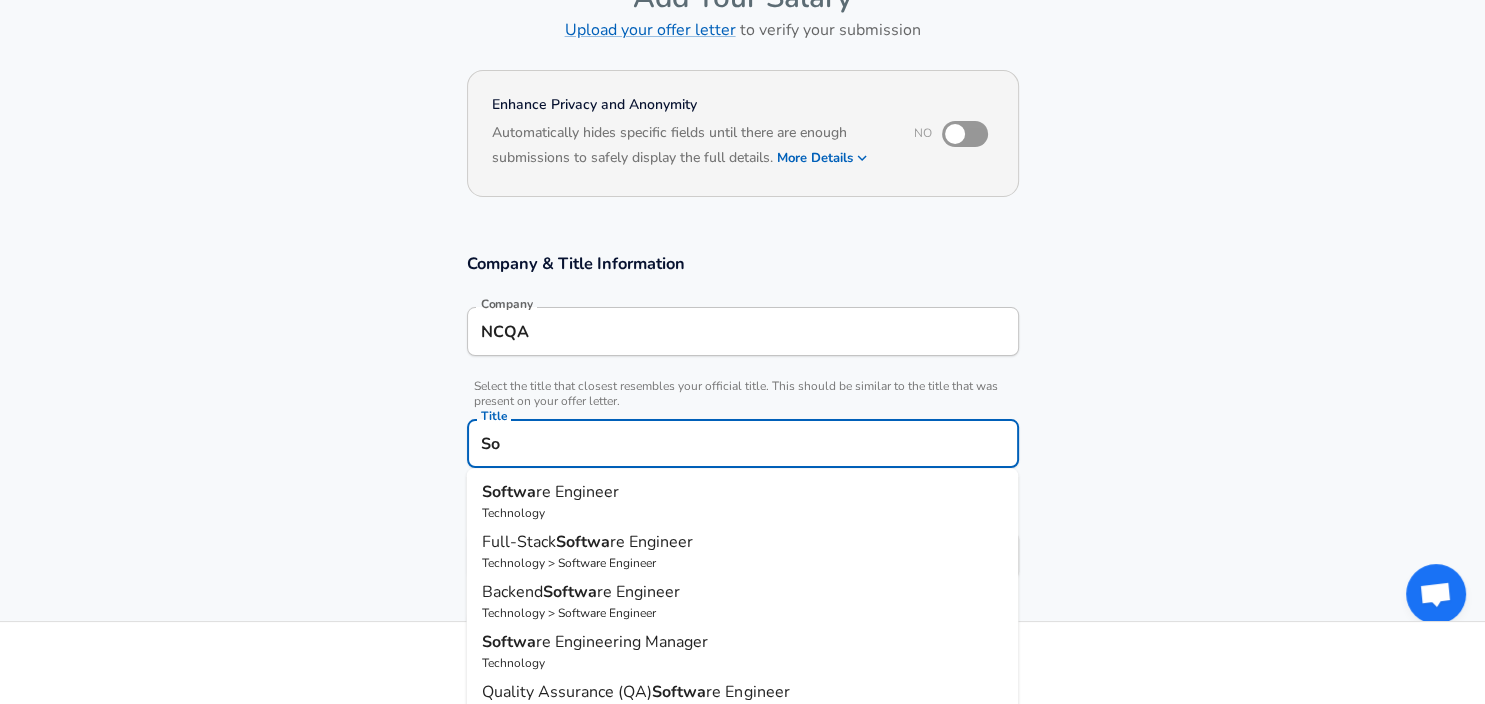 type on "S" 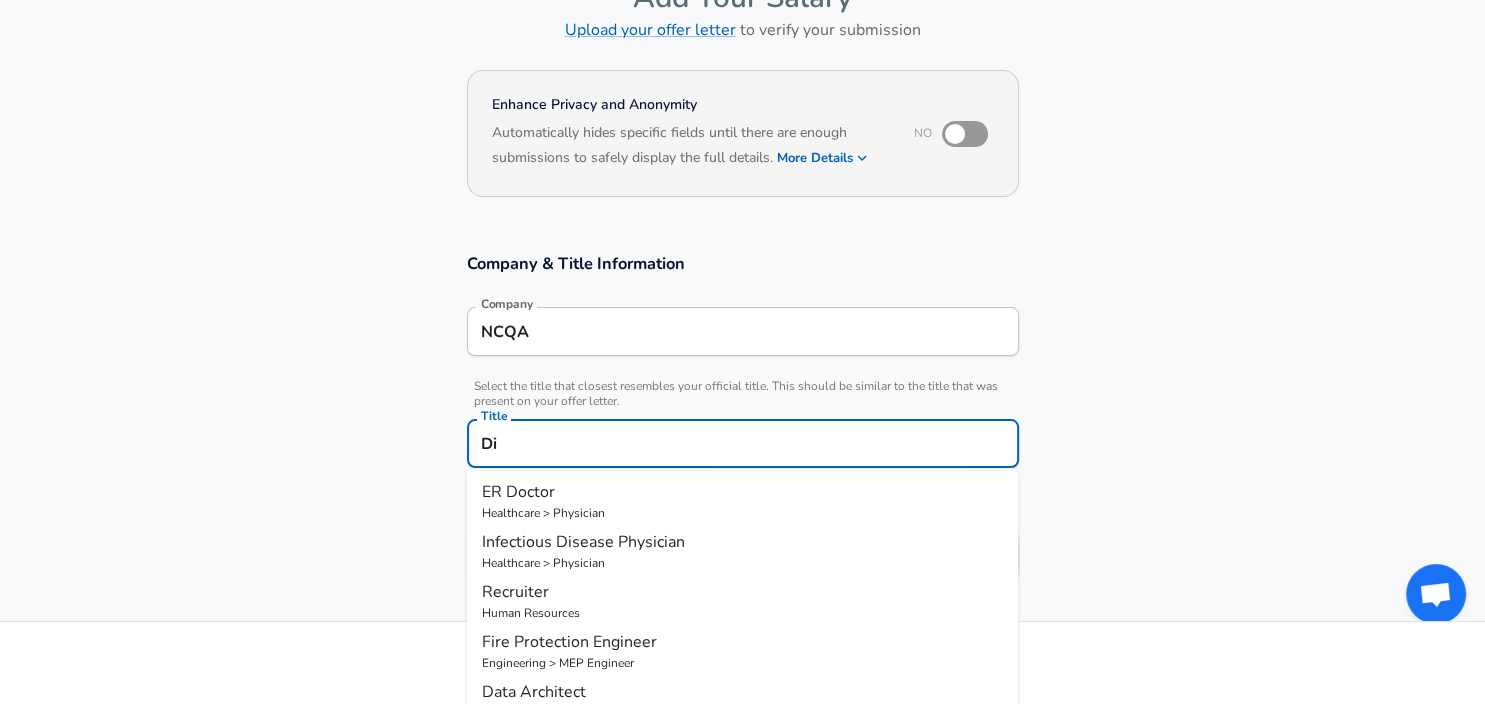 type on "D" 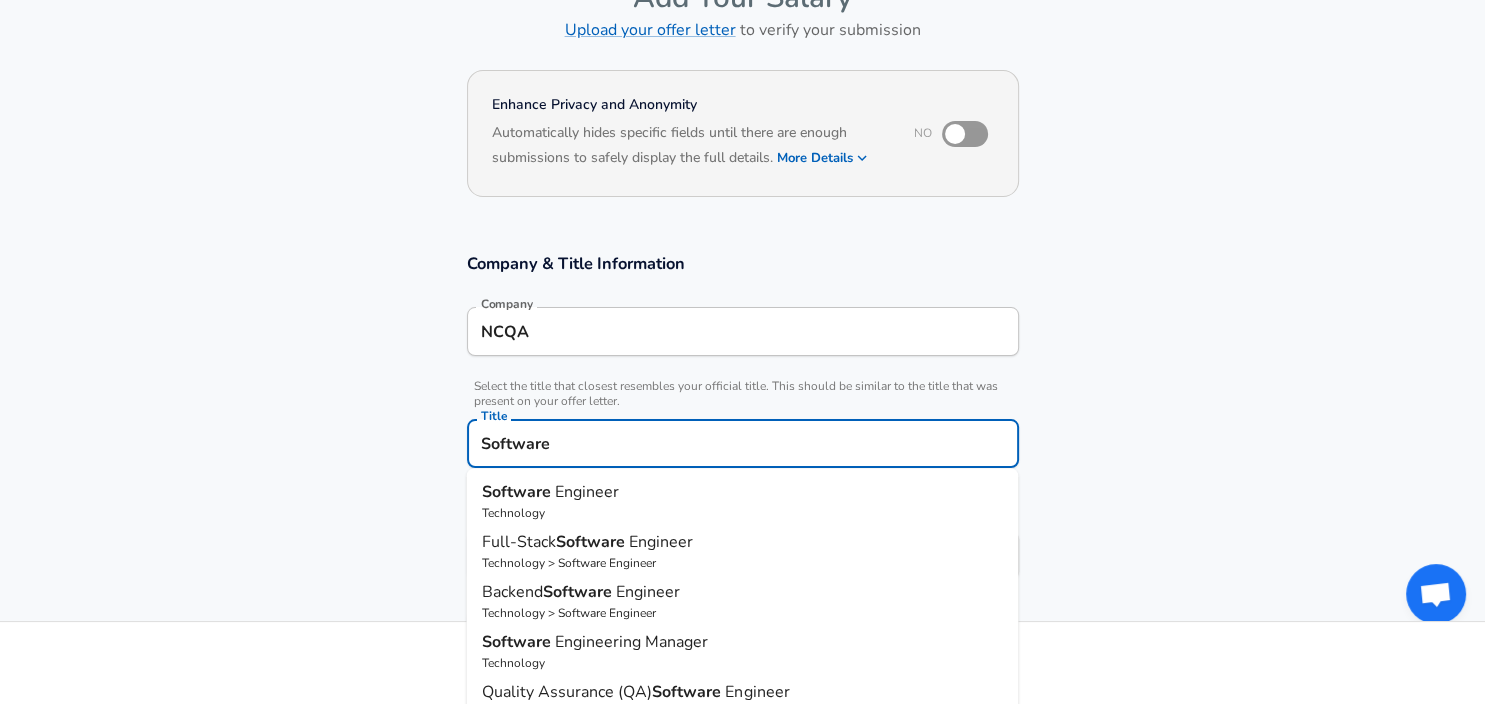 click on "Technology" at bounding box center (742, 663) 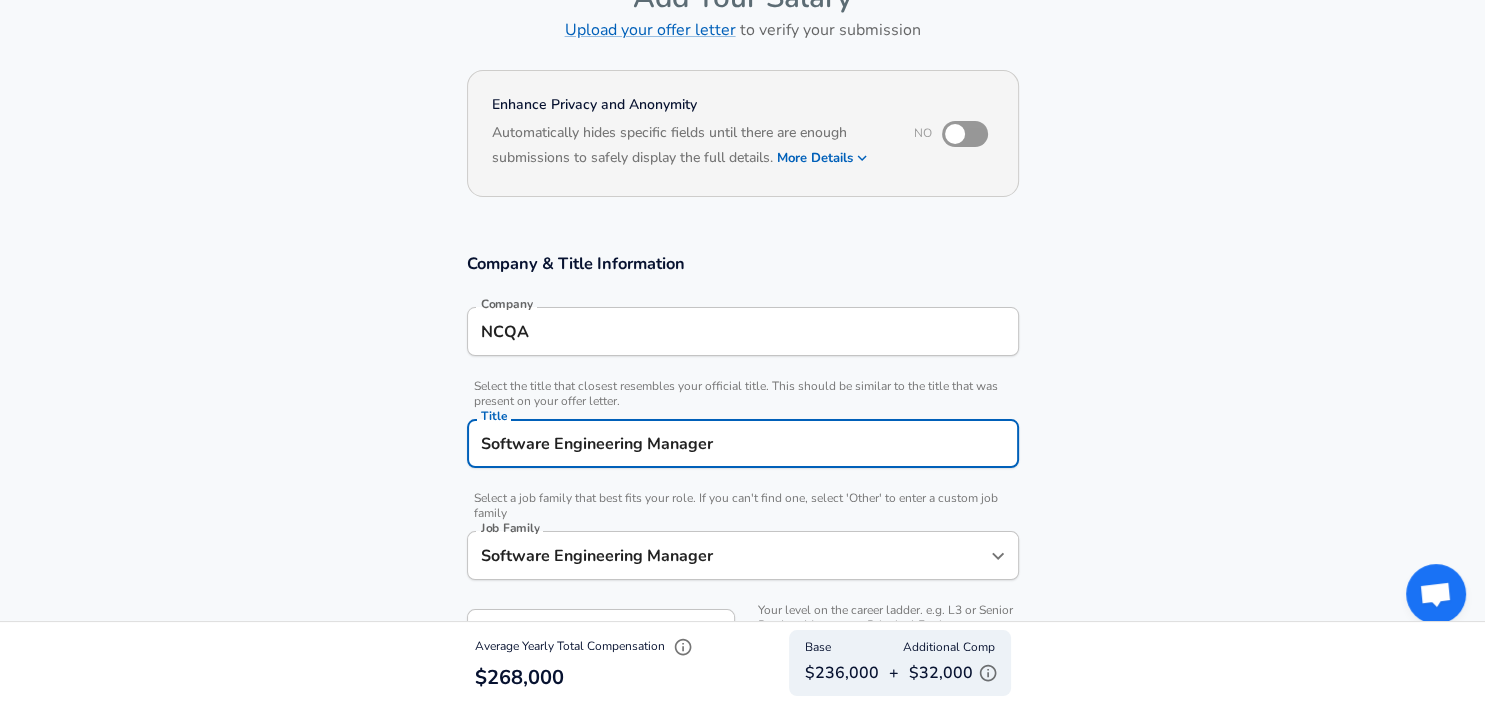 click on "Company & Title Information Company NCQA Company   Select the title that closest resembles your official title. This should be similar to the title that was present on your offer letter. Title Software Engineering Manager Title   Select a job family that best fits your role. If you can't find one, select 'Other' to enter a custom job family Job Family Software Engineering Manager Job Family Specialization Specialization   Your level on the career ladder. e.g. L3 or Senior Product Manager or Principal Engineer or Distinguished Engineer Level ICST5 Level" at bounding box center [742, 490] 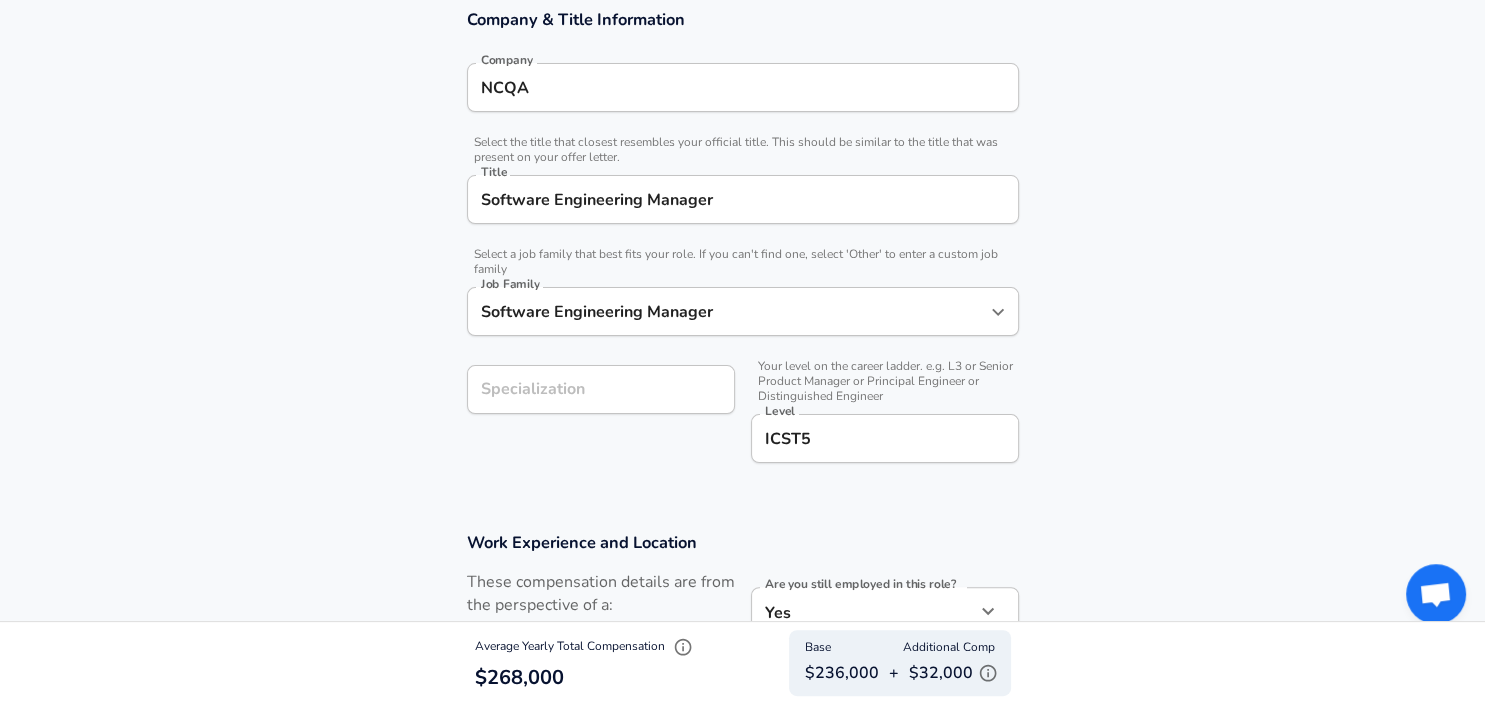 scroll, scrollTop: 415, scrollLeft: 0, axis: vertical 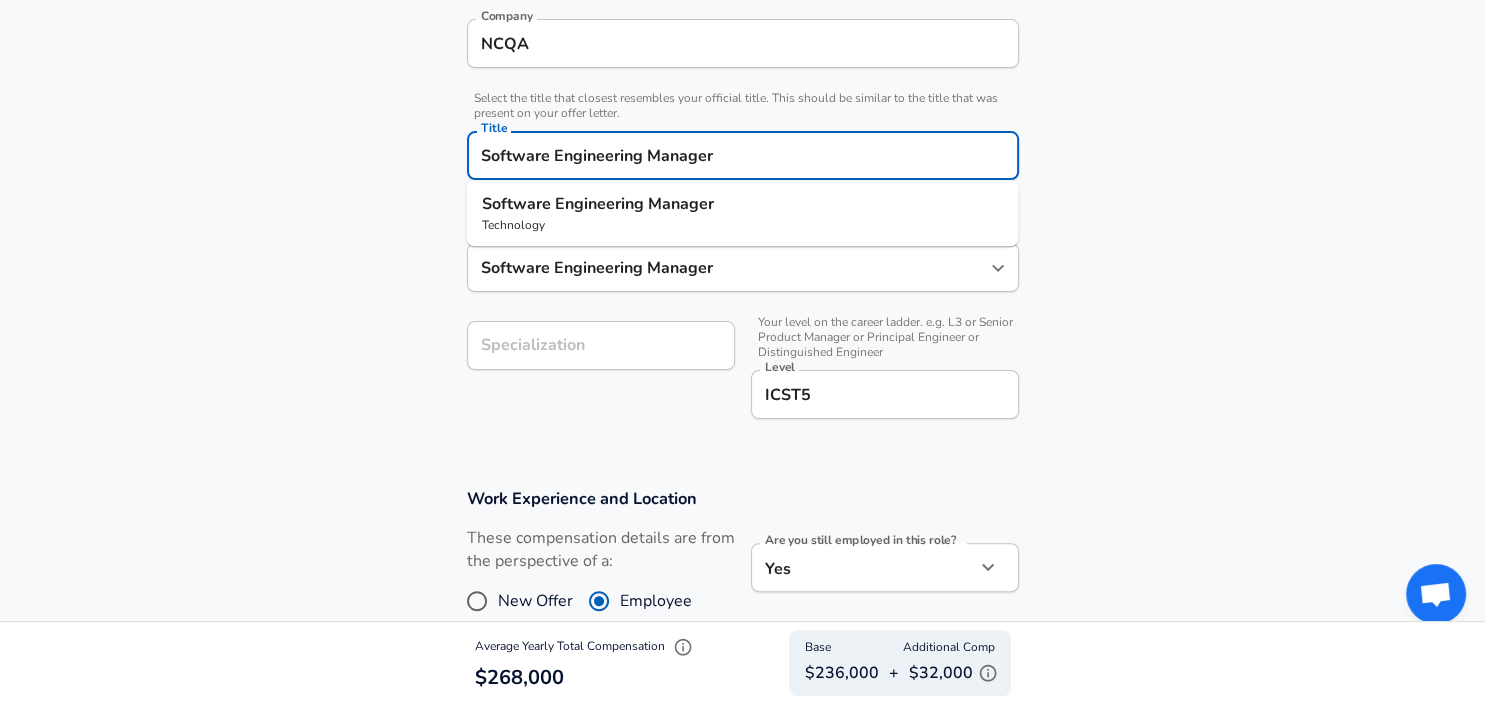 drag, startPoint x: 750, startPoint y: 156, endPoint x: 362, endPoint y: 156, distance: 388 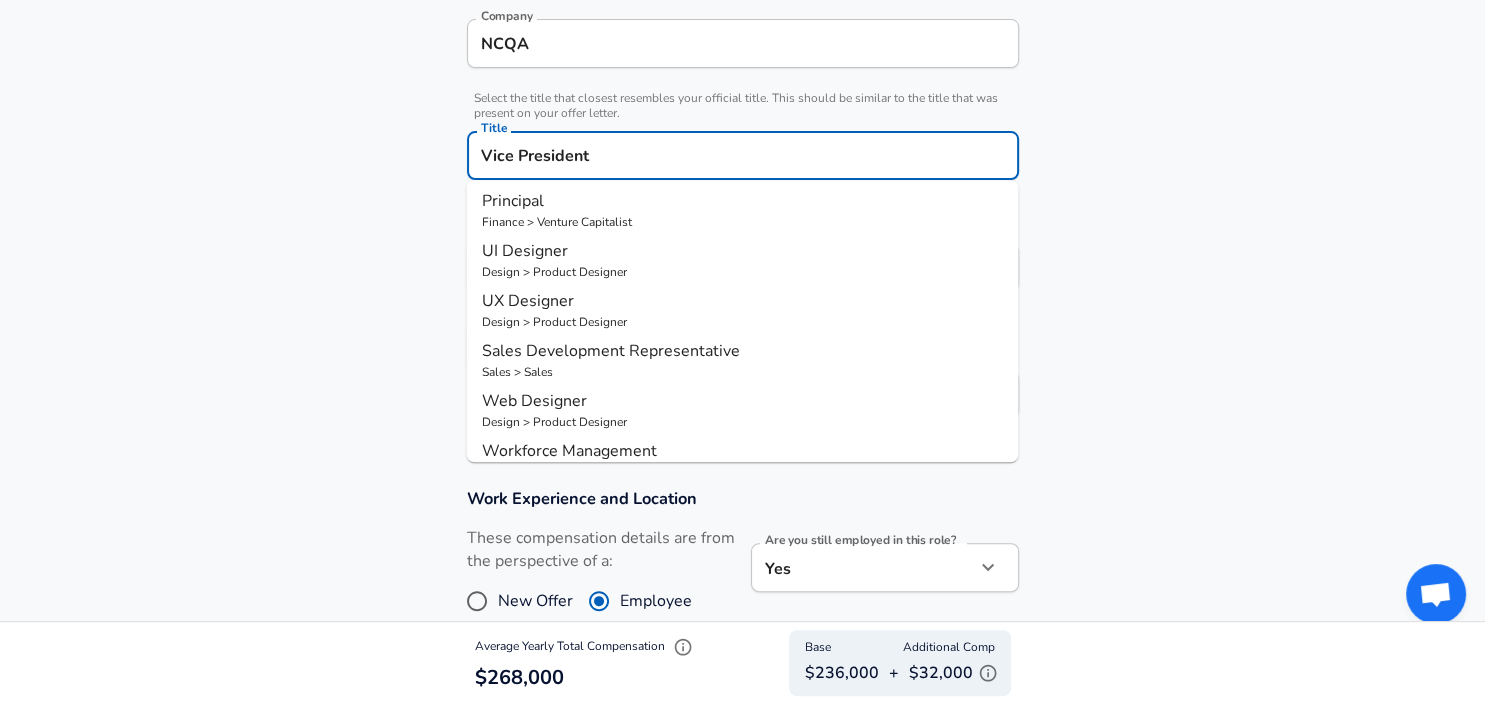 scroll, scrollTop: 234, scrollLeft: 0, axis: vertical 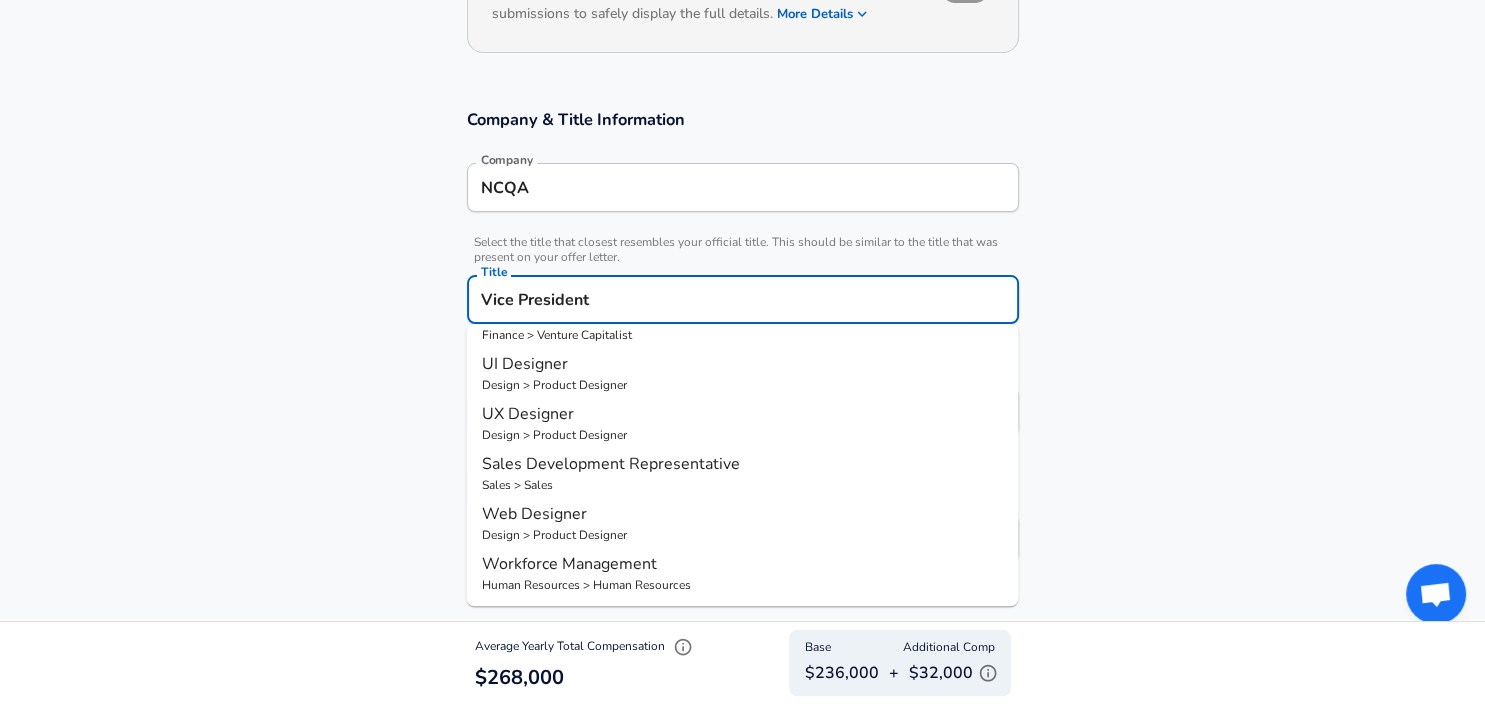drag, startPoint x: 648, startPoint y: 290, endPoint x: 197, endPoint y: 290, distance: 451 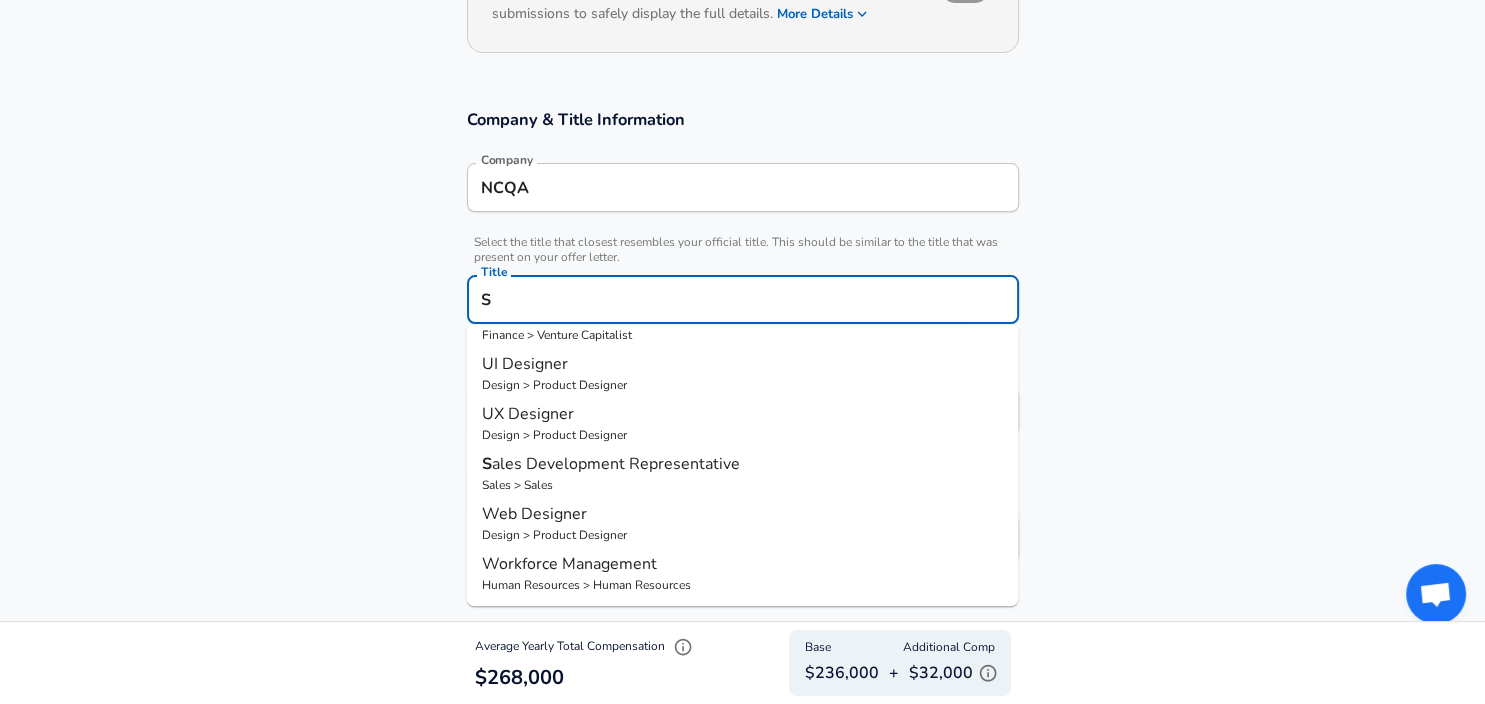 scroll, scrollTop: 0, scrollLeft: 0, axis: both 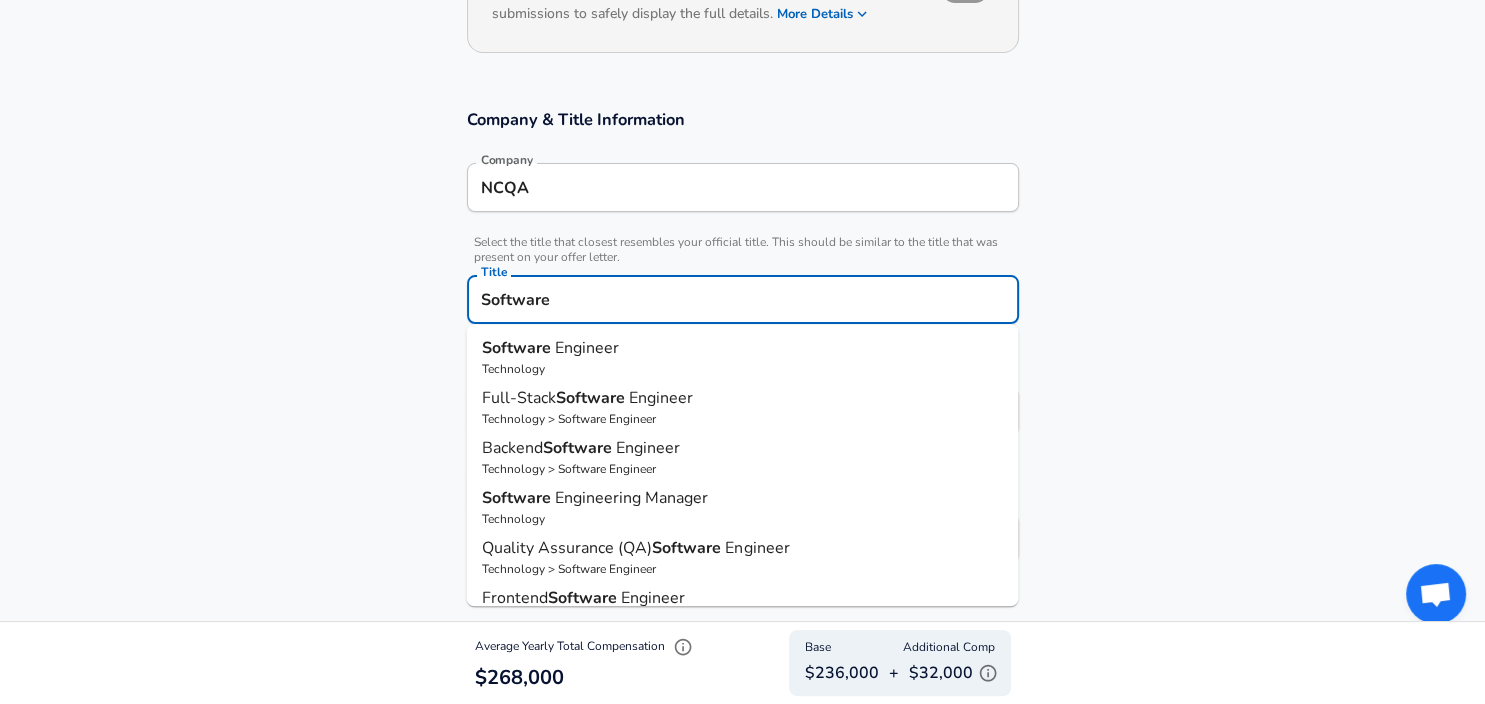click on "Engineering Manager" at bounding box center [631, 498] 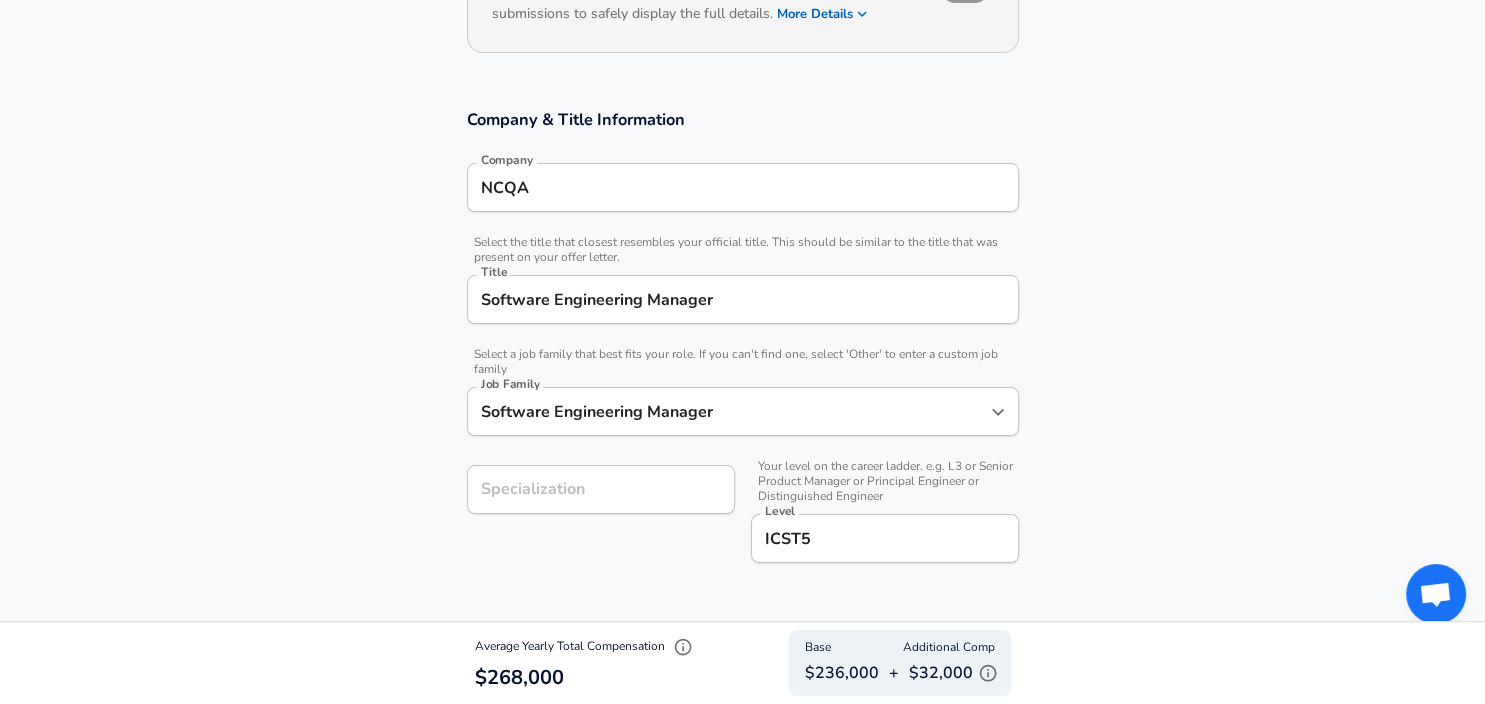 click on "Company & Title Information Company NCQA Company   Select the title that closest resembles your official title. This should be similar to the title that was present on your offer letter. Title Software Engineering Manager Title   Select a job family that best fits your role. If you can't find one, select 'Other' to enter a custom job family Job Family Software Engineering Manager Job Family Specialization Specialization   Your level on the career ladder. e.g. L3 or Senior Product Manager or Principal Engineer or Distinguished Engineer Level ICST5 Level" at bounding box center [742, 346] 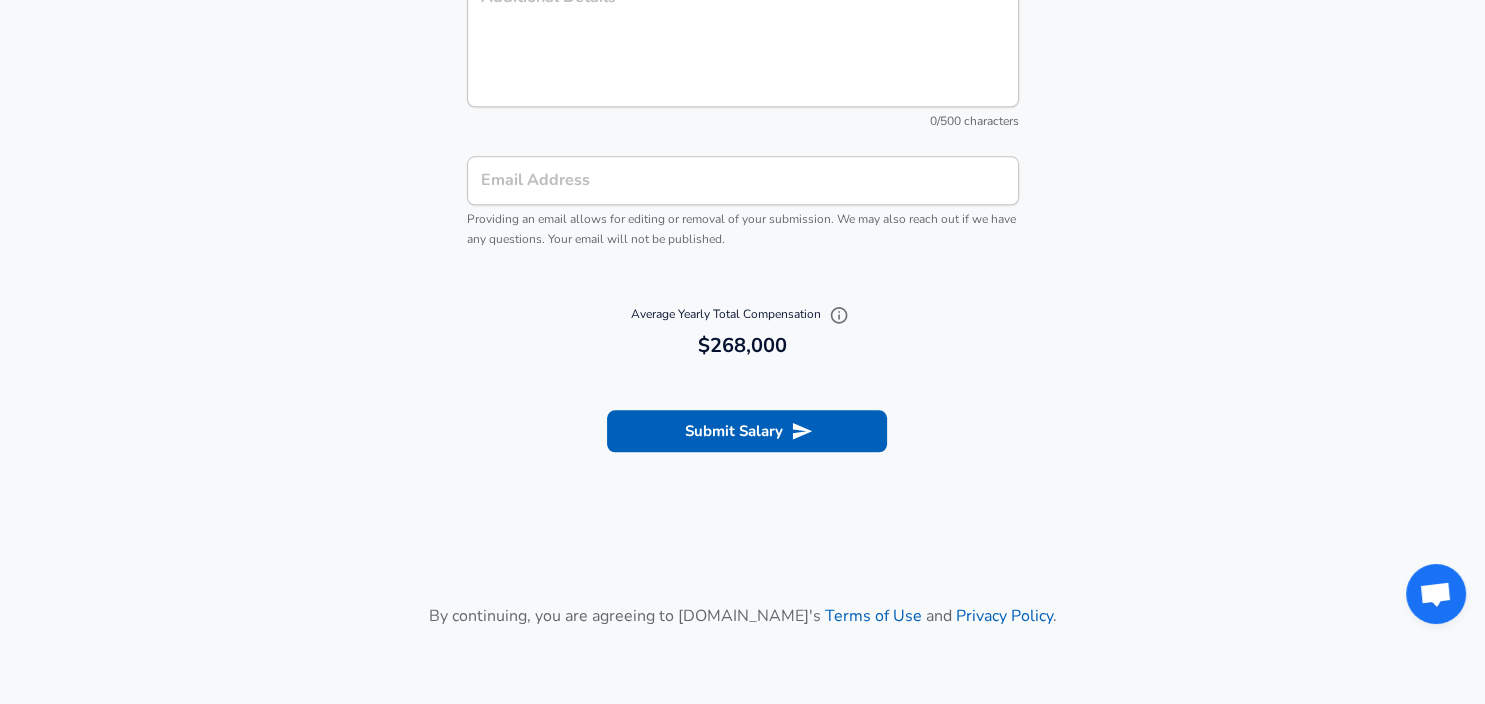 scroll, scrollTop: 2215, scrollLeft: 0, axis: vertical 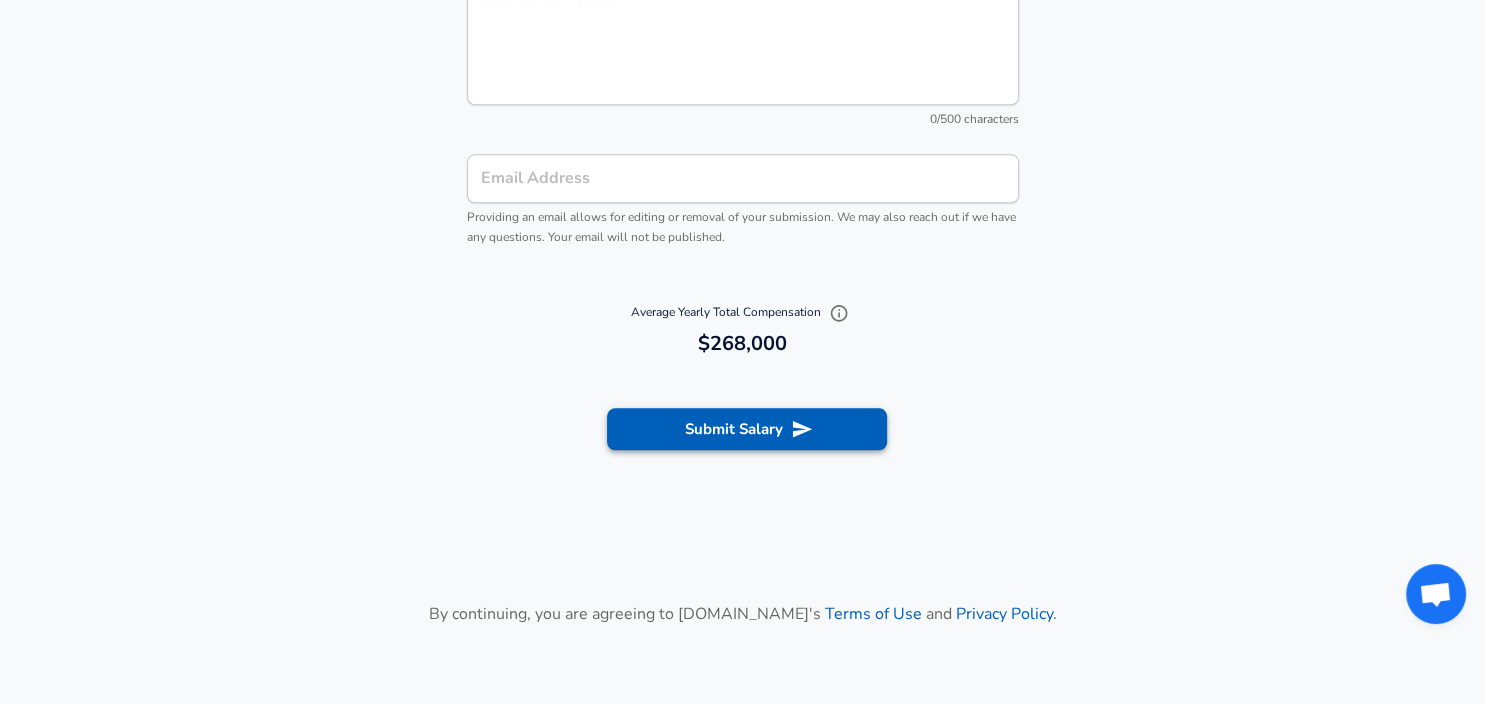 click on "Submit Salary" at bounding box center [747, 429] 